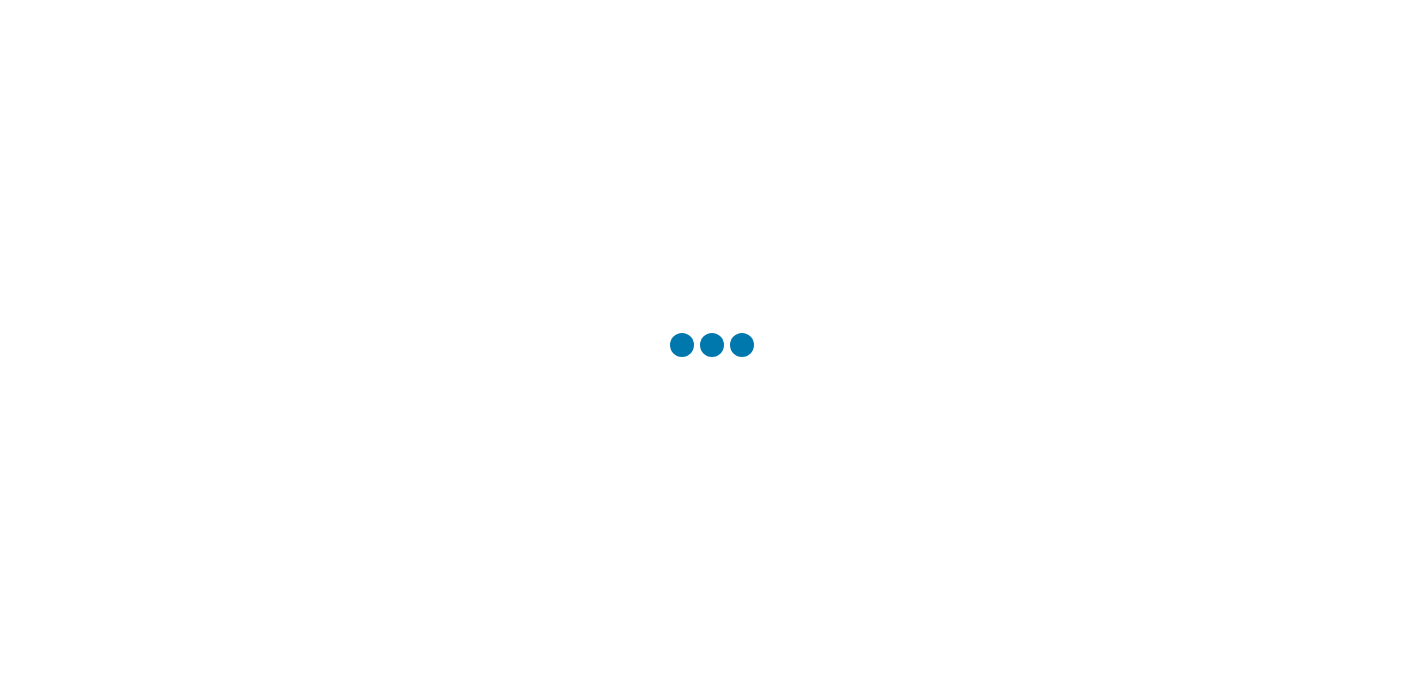 scroll, scrollTop: 0, scrollLeft: 0, axis: both 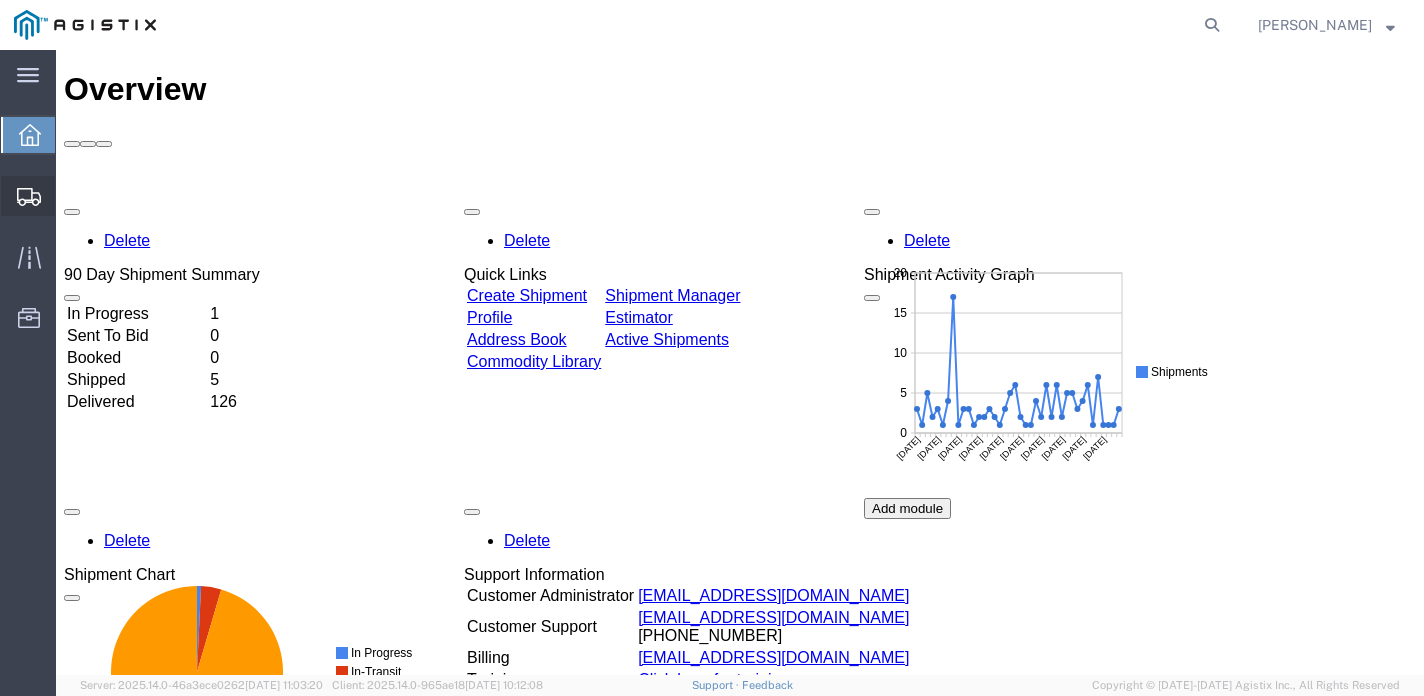 click on "Create Shipment" 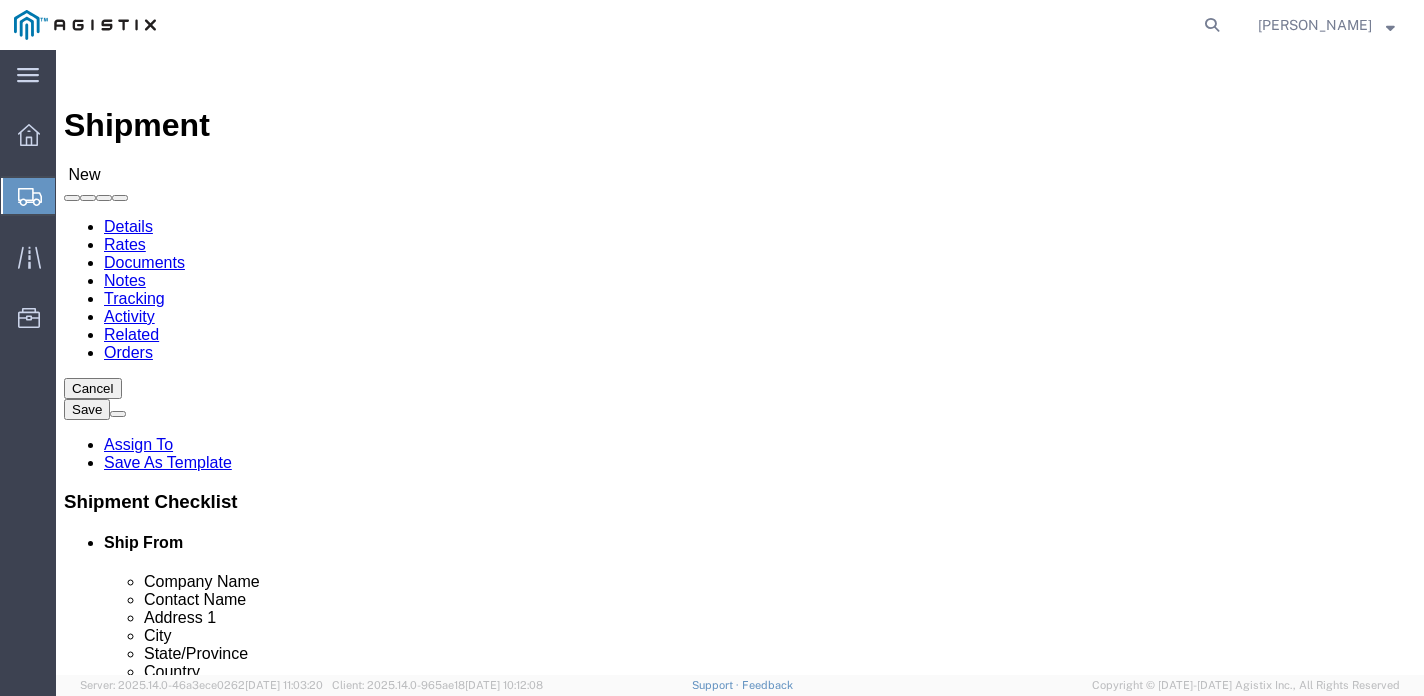 select 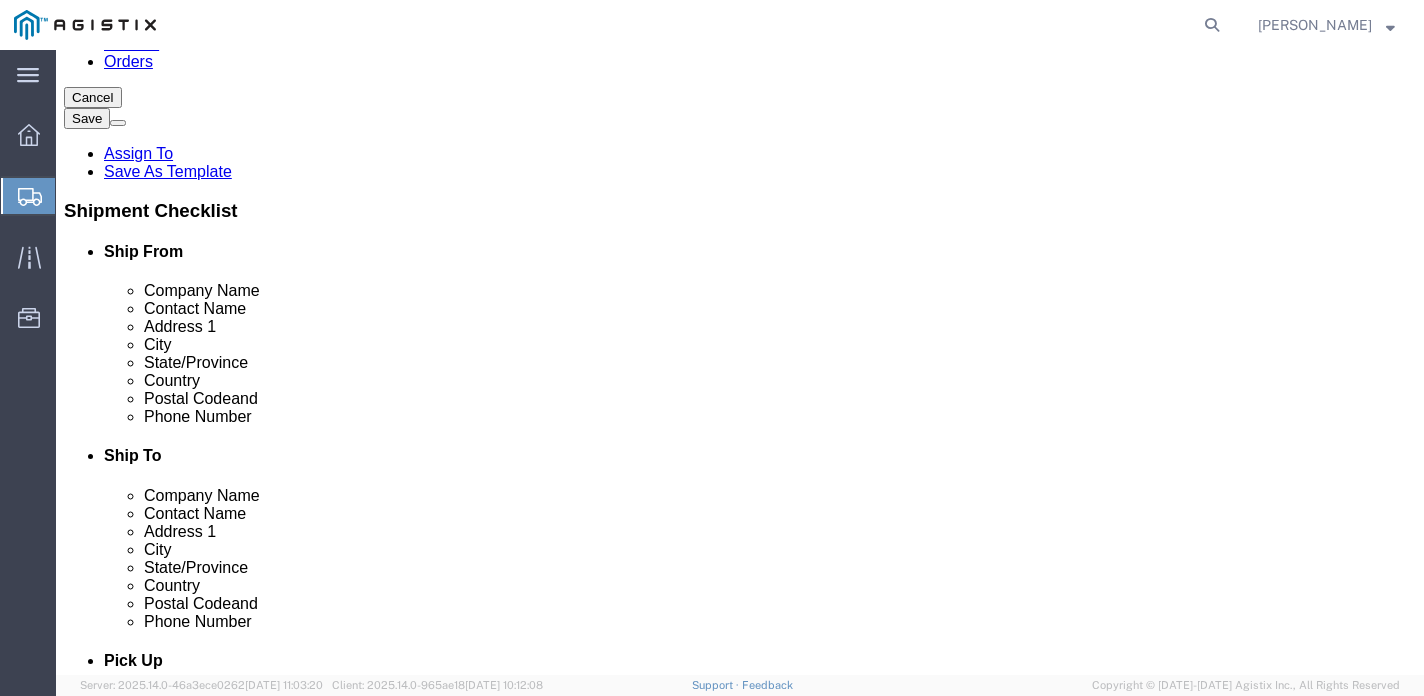 scroll, scrollTop: 300, scrollLeft: 0, axis: vertical 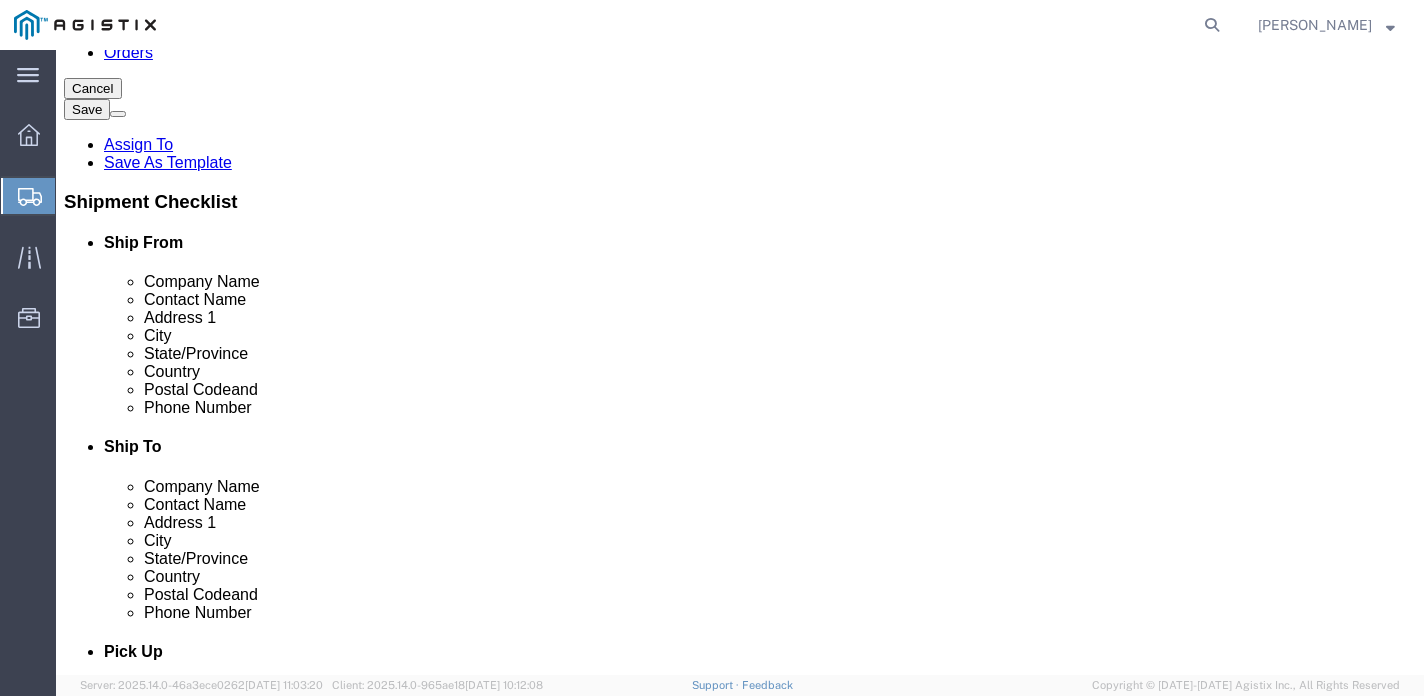click 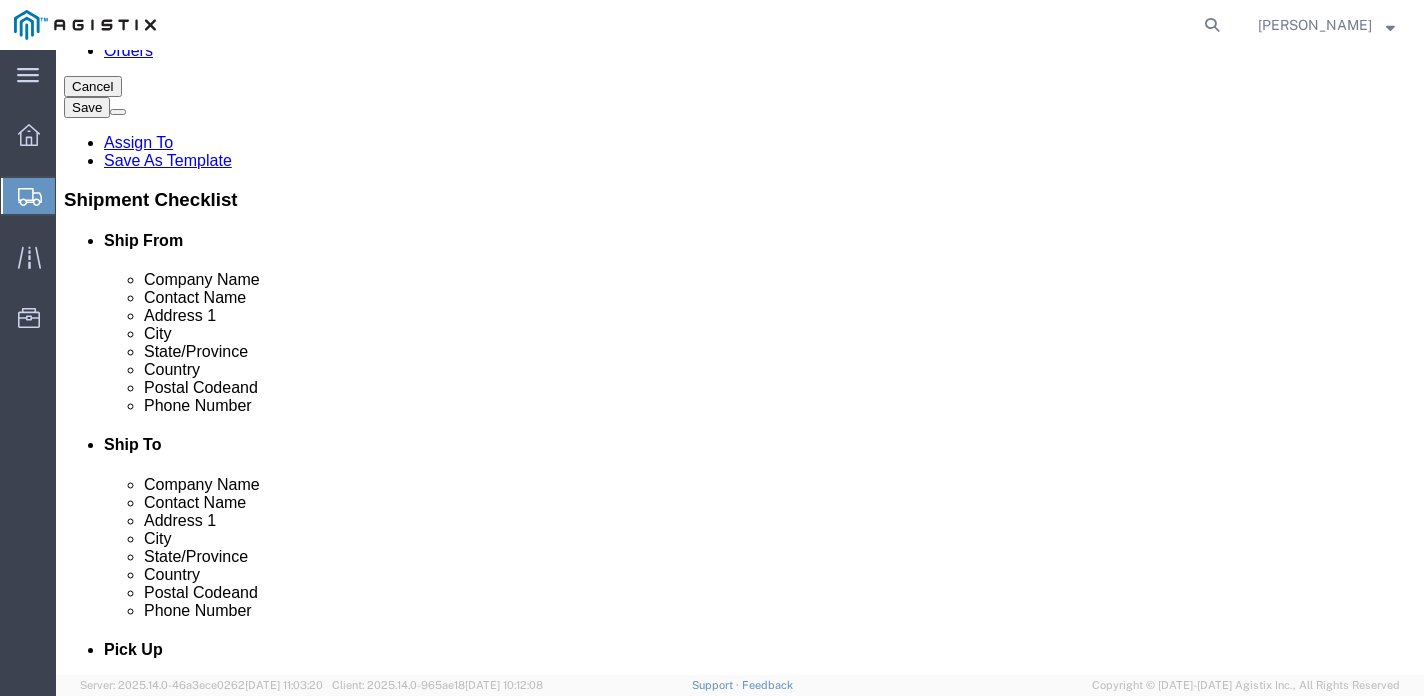 scroll, scrollTop: 300, scrollLeft: 0, axis: vertical 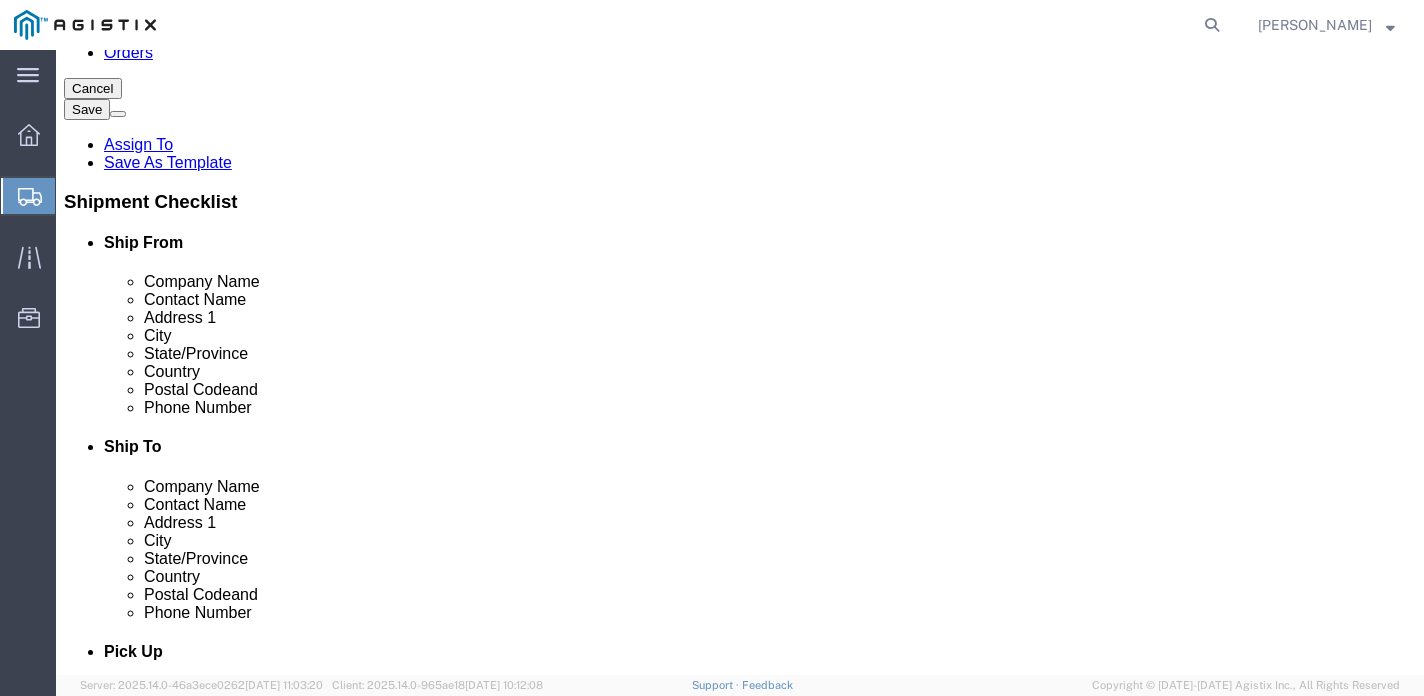 type on "RED BLUFF" 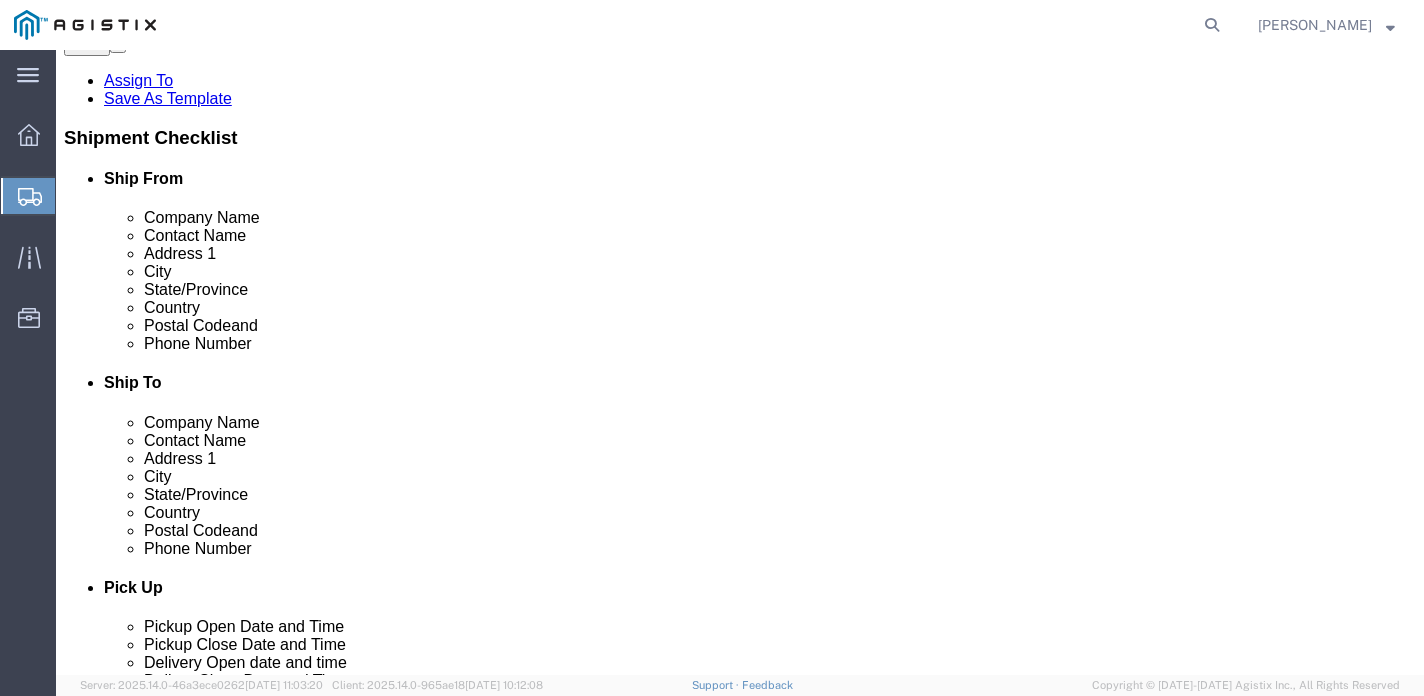 scroll, scrollTop: 400, scrollLeft: 0, axis: vertical 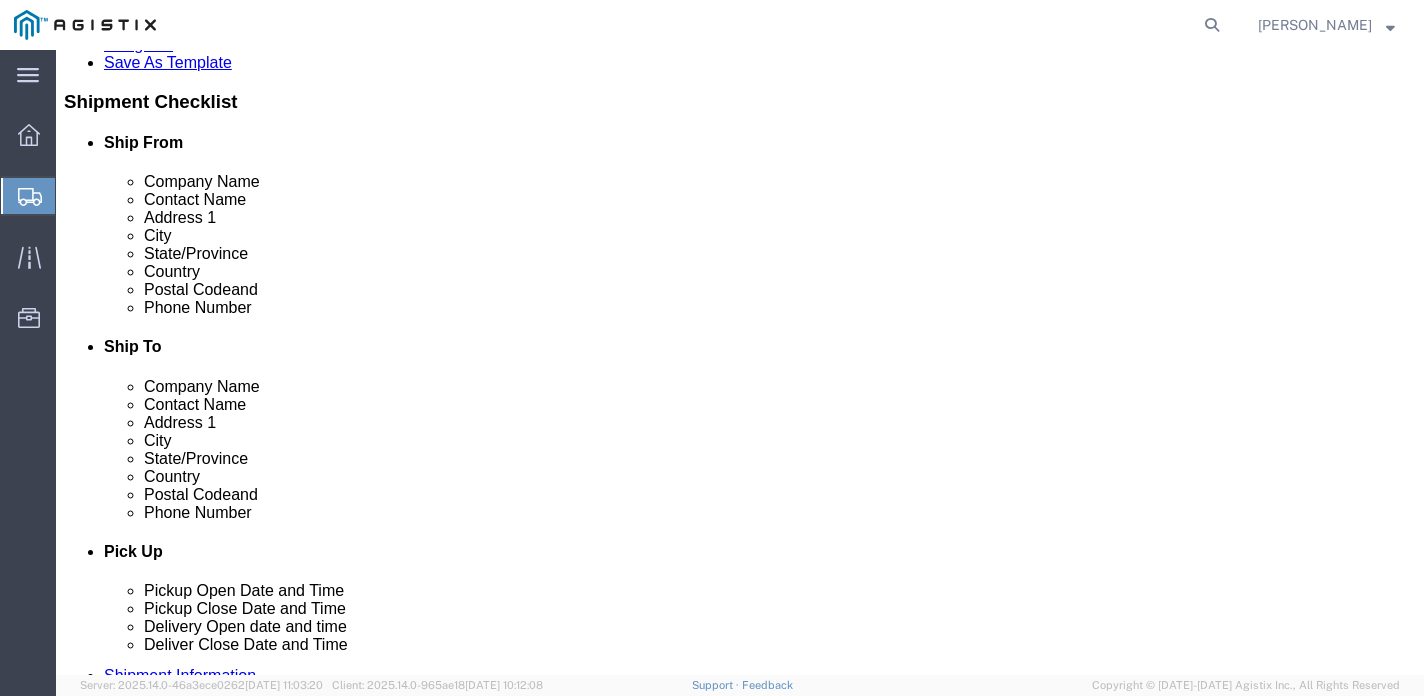 click on "Postal Code" 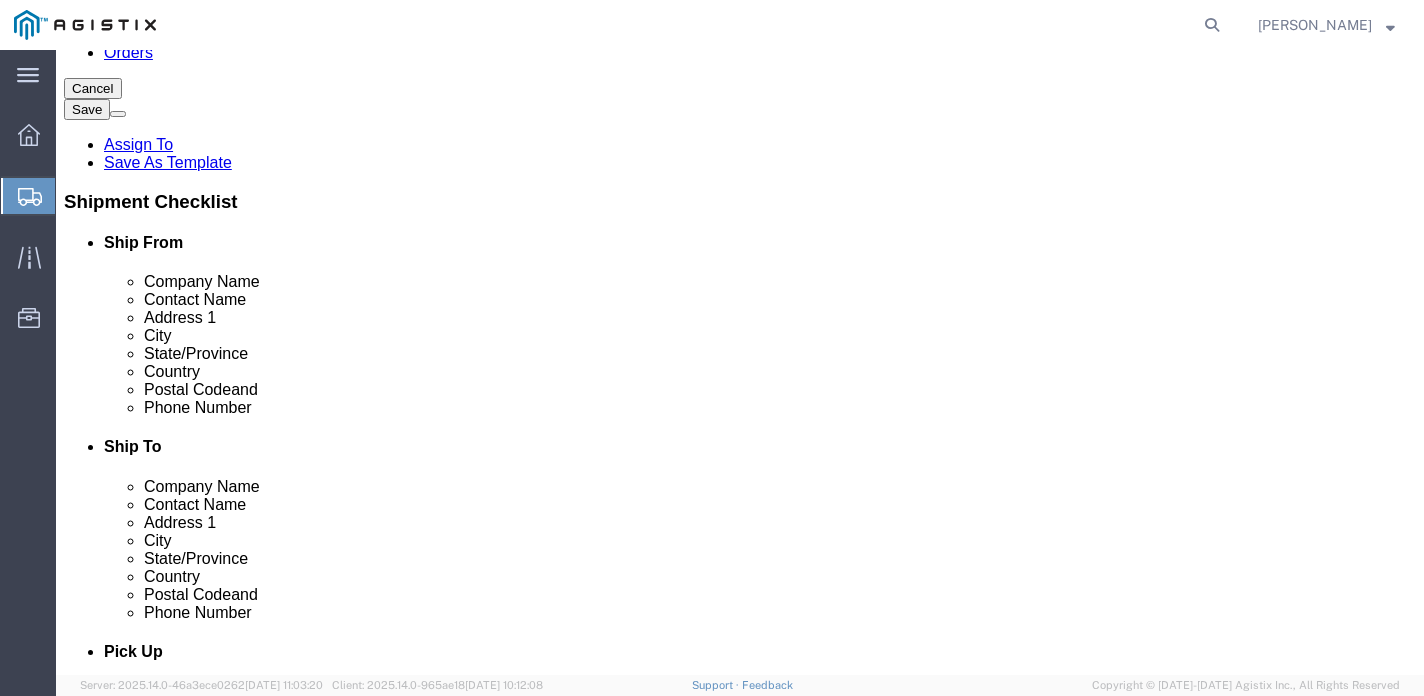 type on "5303561491" 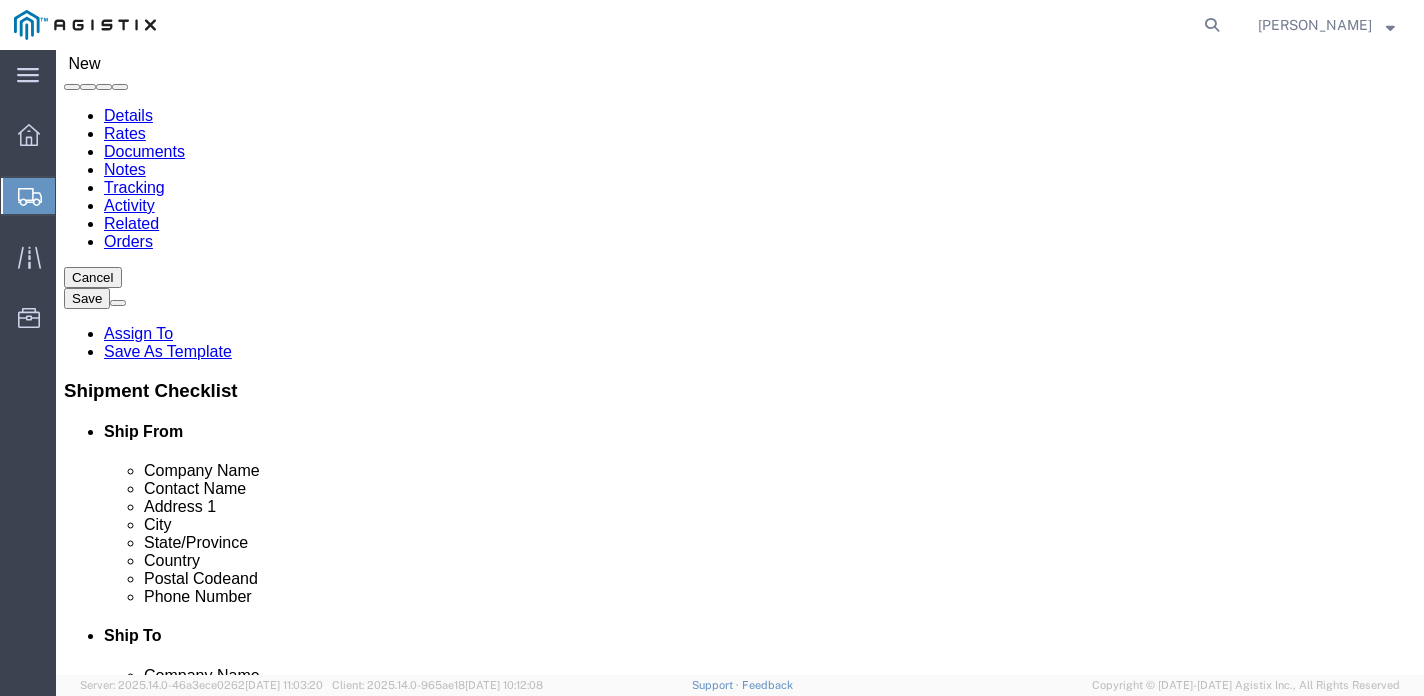 scroll, scrollTop: 100, scrollLeft: 0, axis: vertical 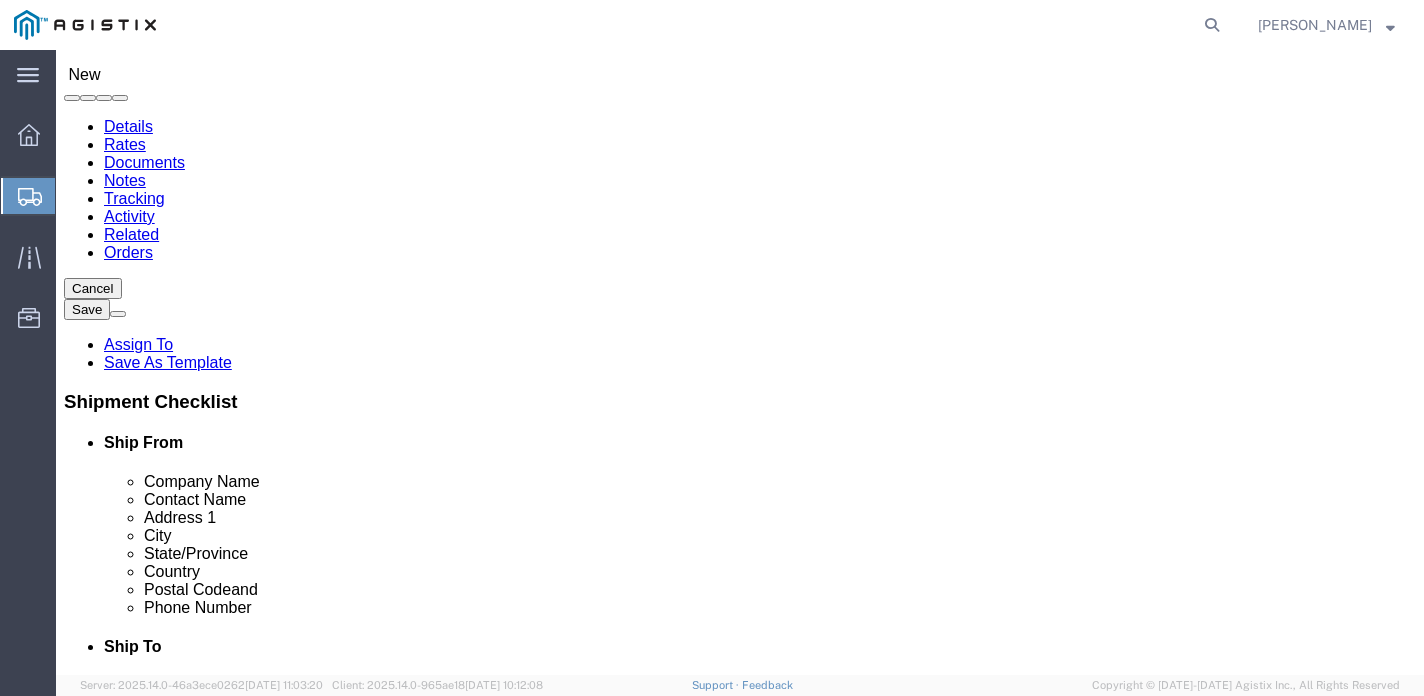 click 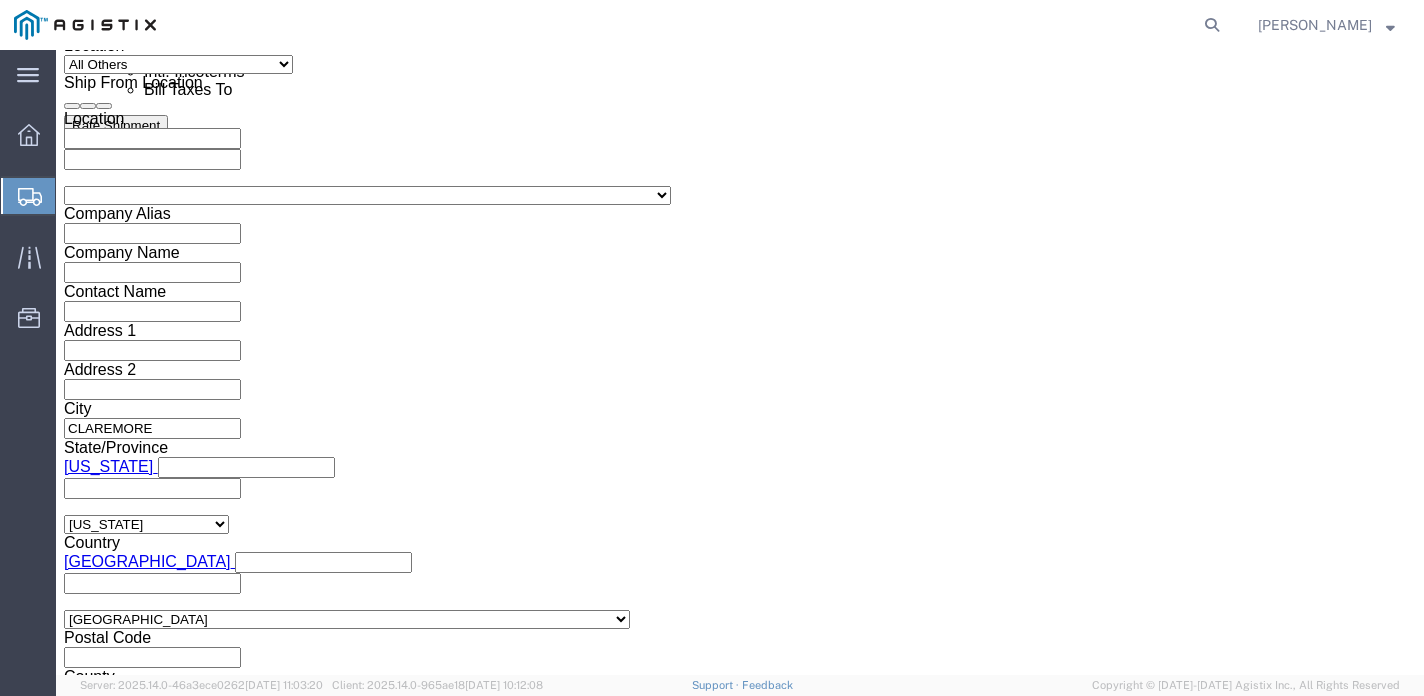 scroll, scrollTop: 1400, scrollLeft: 0, axis: vertical 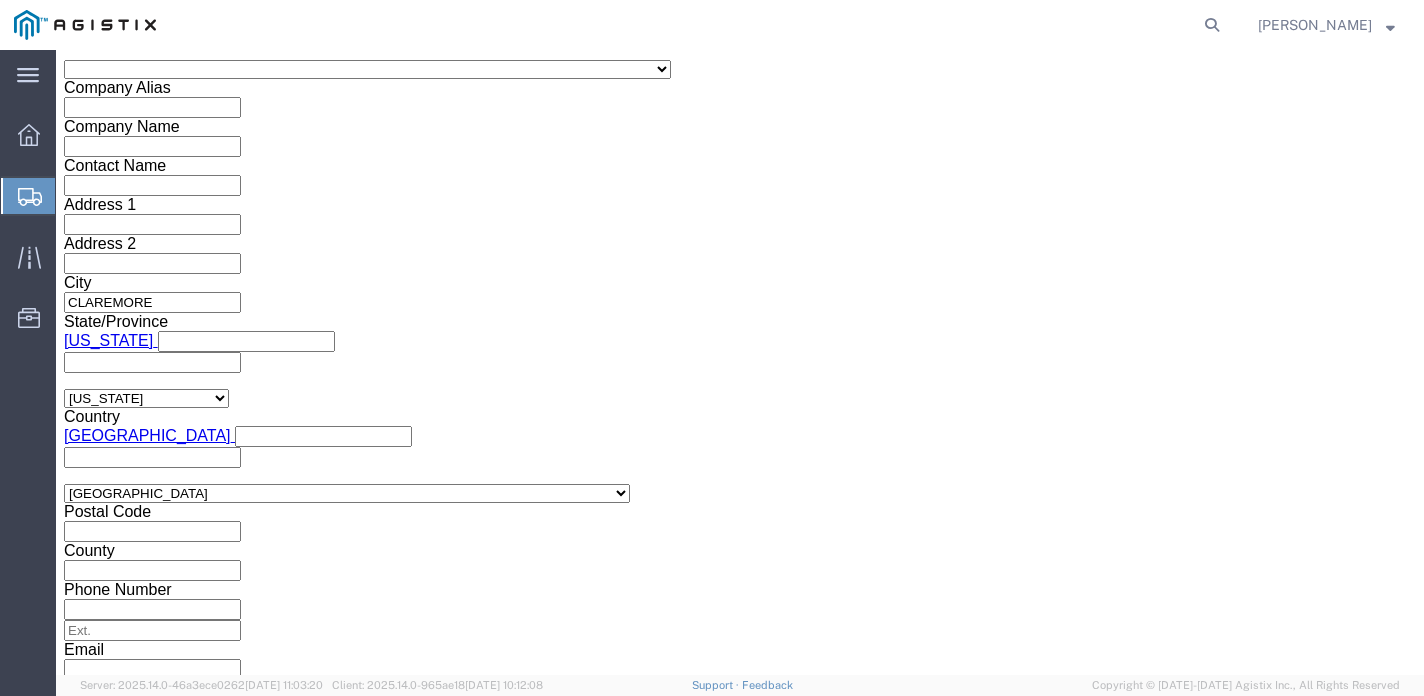 click on "[DATE] 9:00 AM" 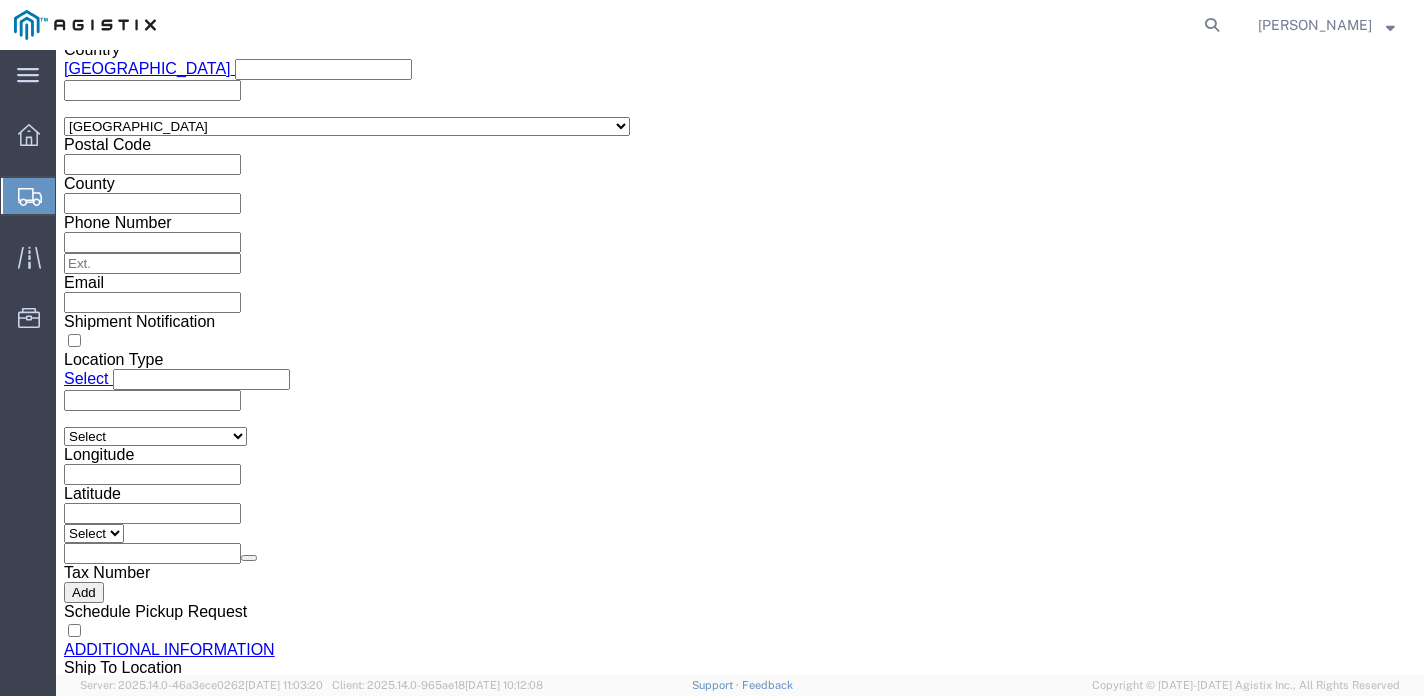 drag, startPoint x: 719, startPoint y: 302, endPoint x: 725, endPoint y: 311, distance: 10.816654 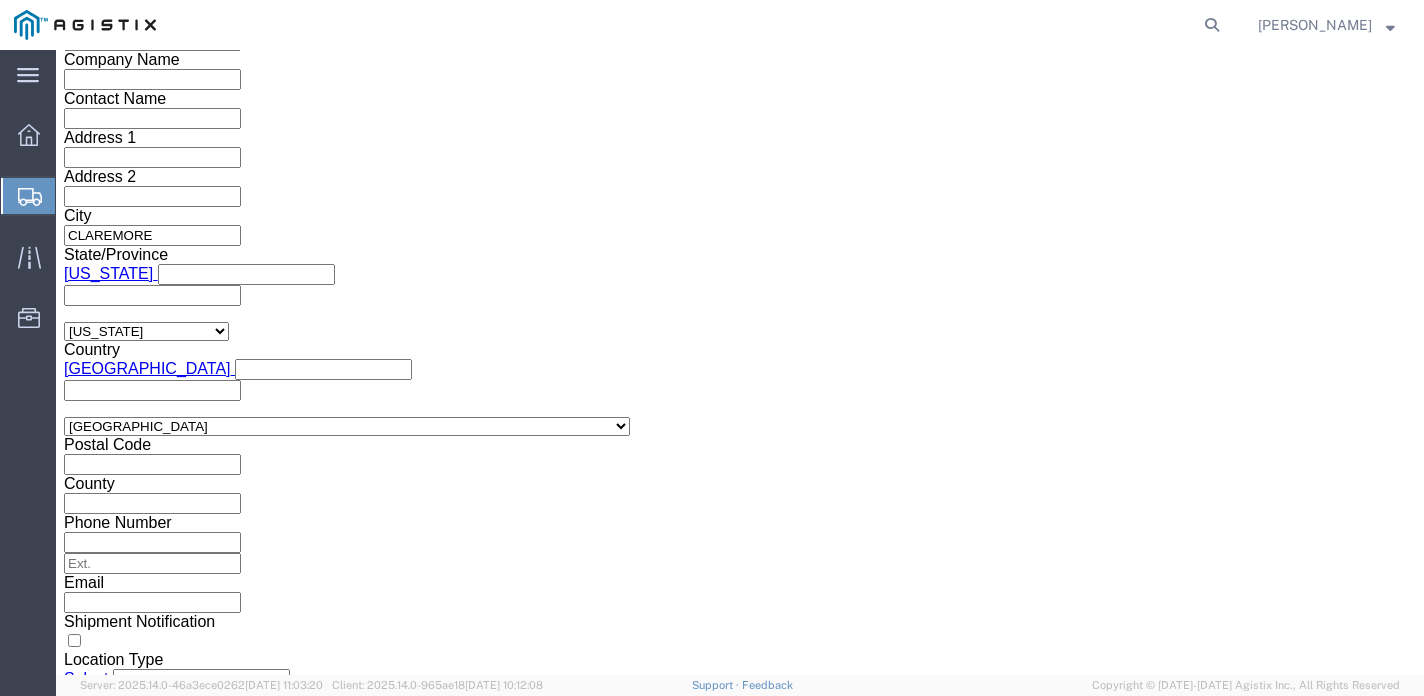 click 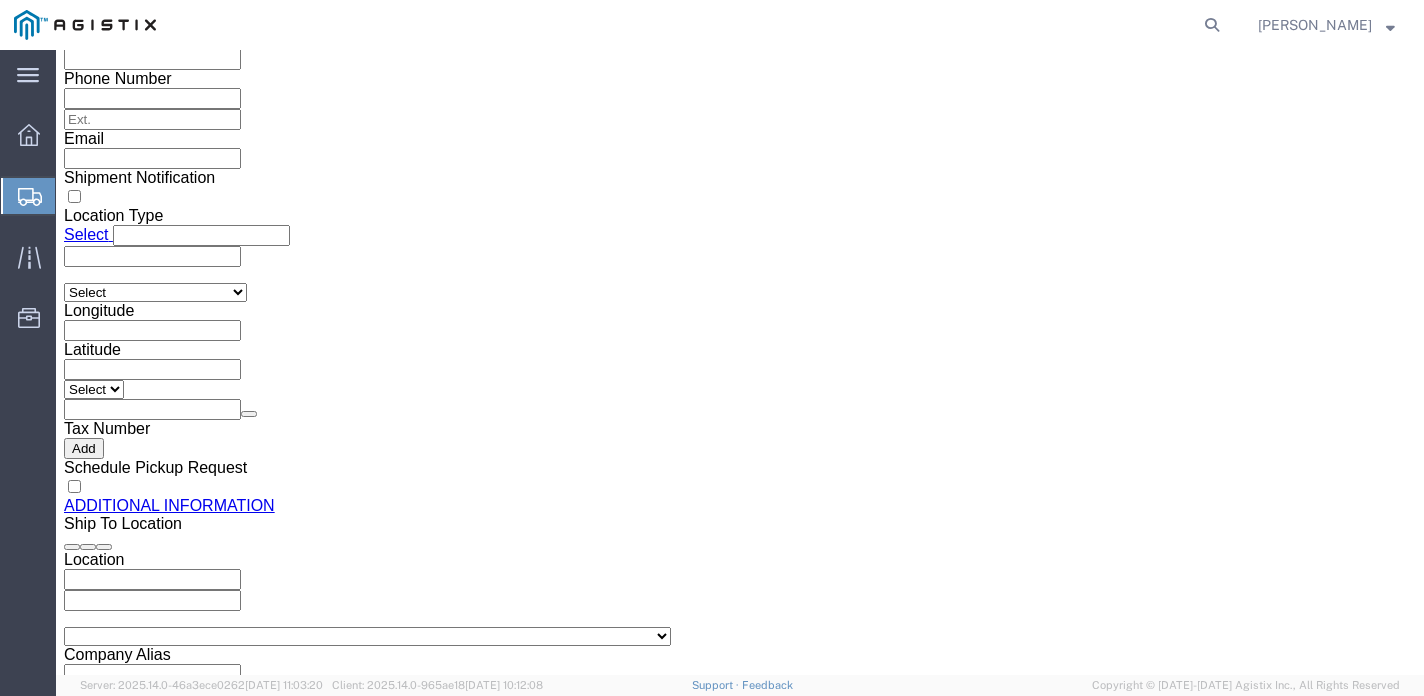 click on "Apply" 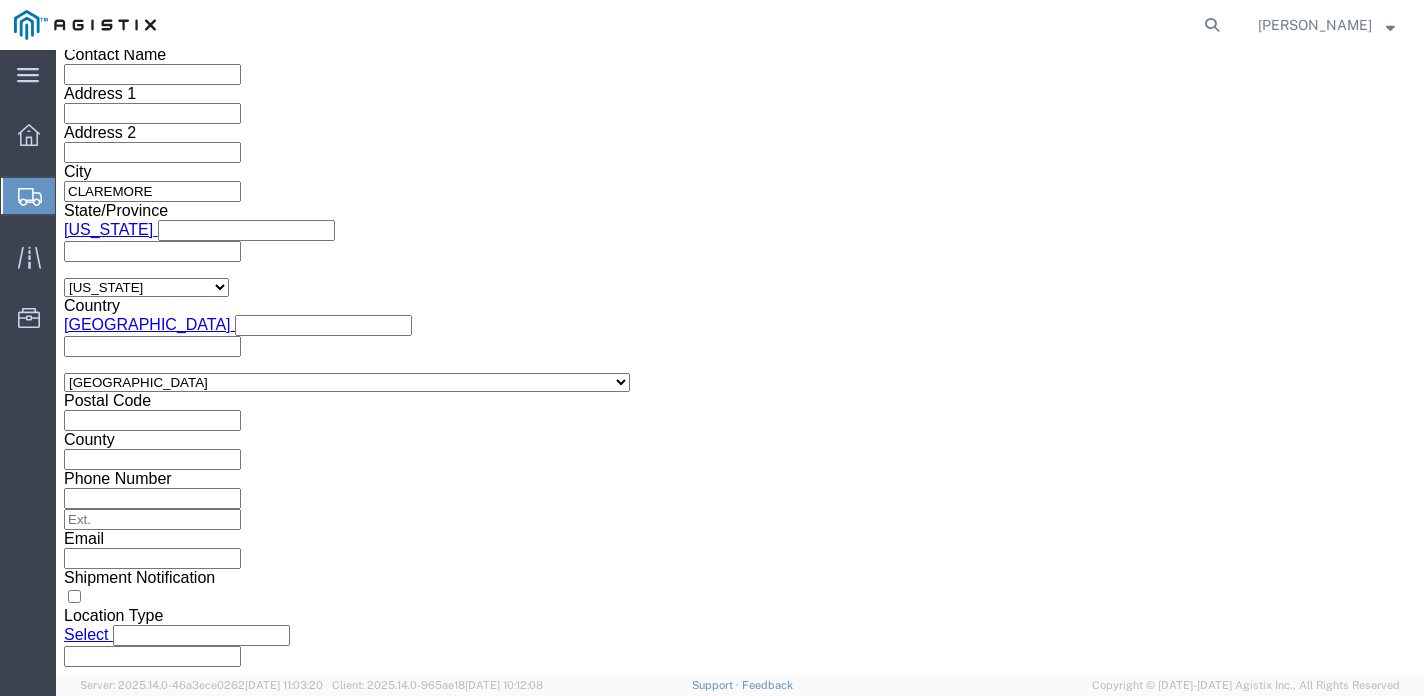 click 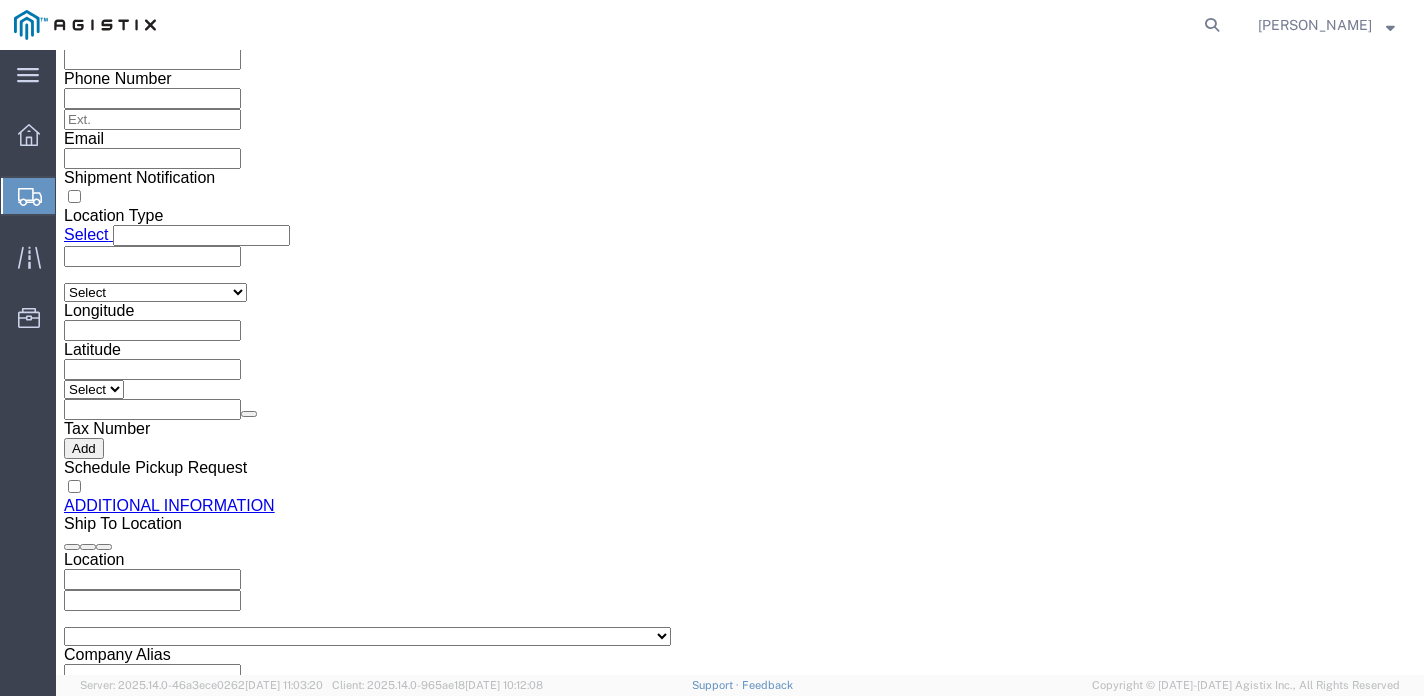 click on "Apply" 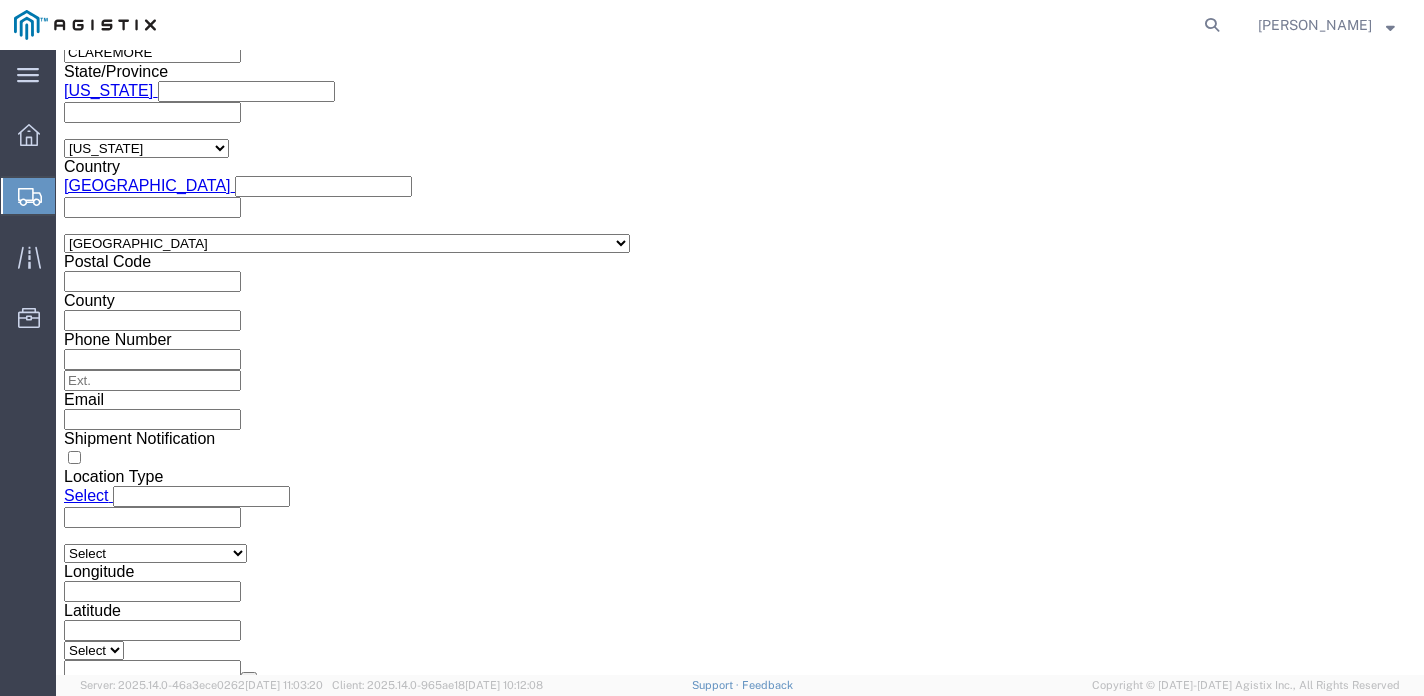 scroll, scrollTop: 1611, scrollLeft: 0, axis: vertical 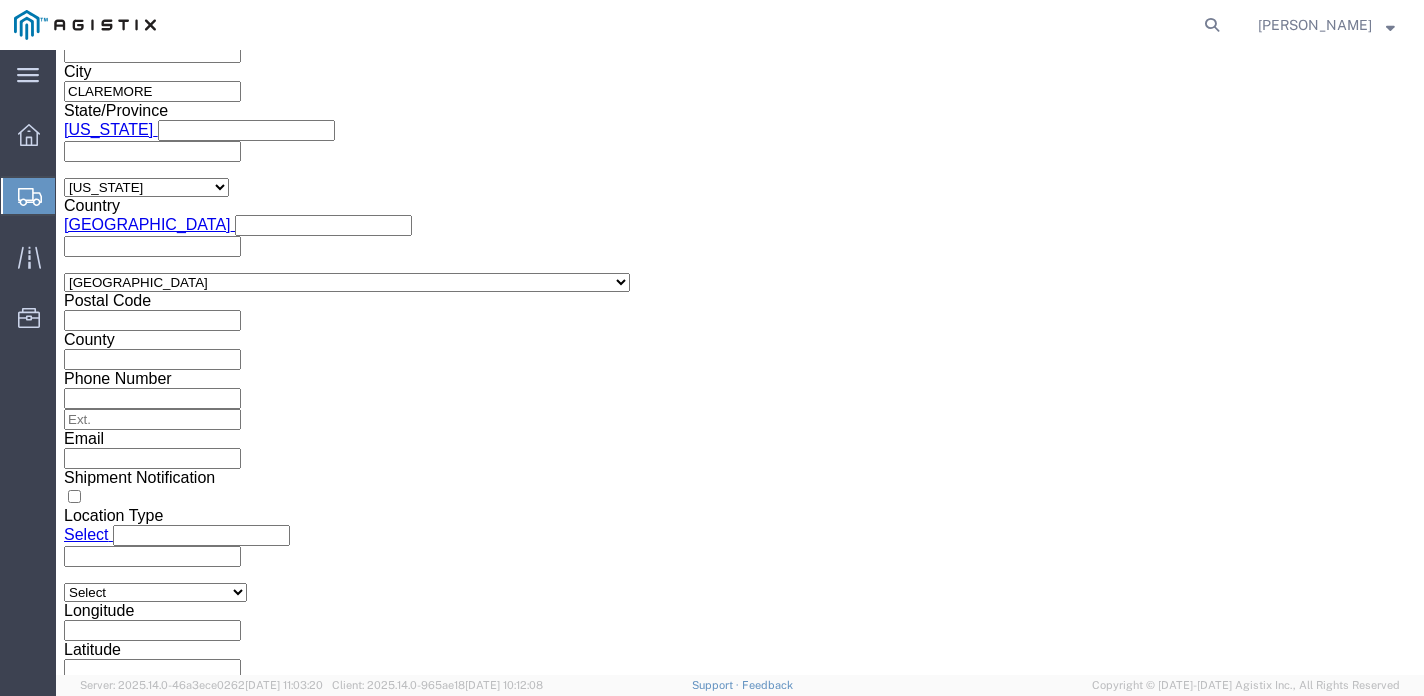 click 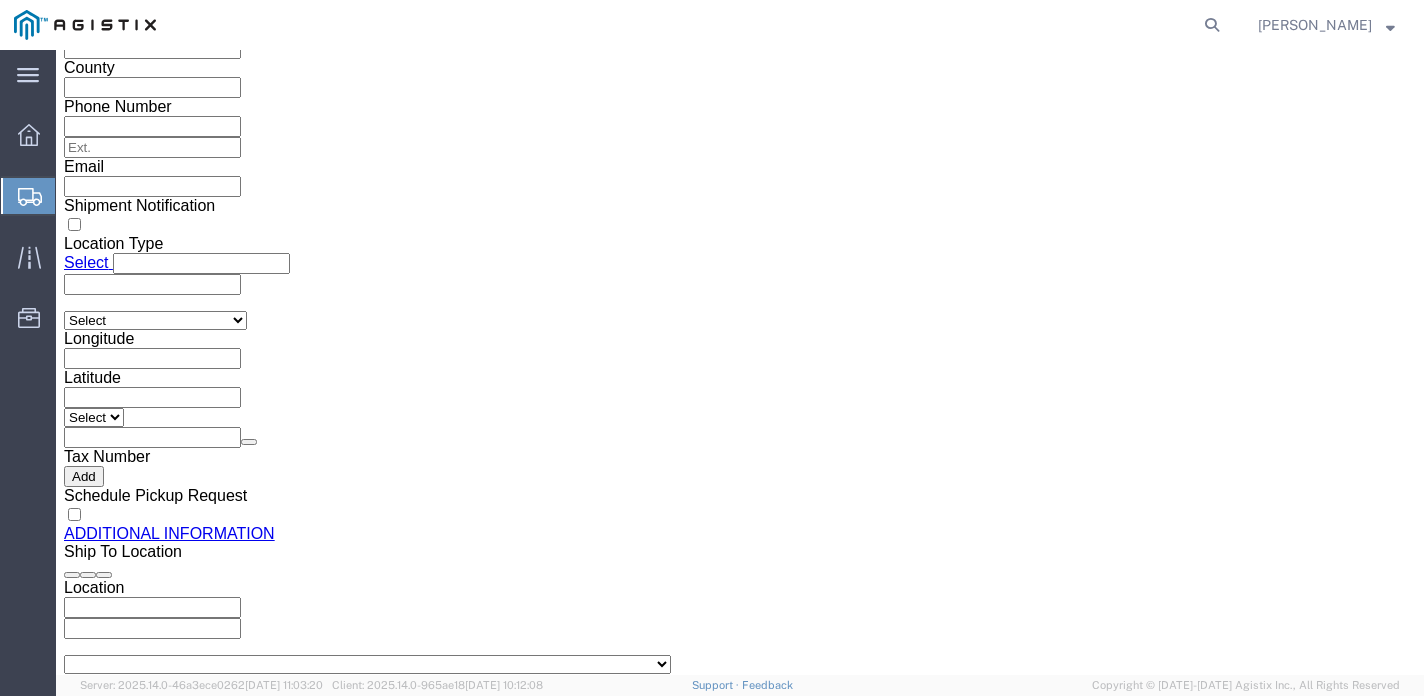 scroll, scrollTop: 1913, scrollLeft: 0, axis: vertical 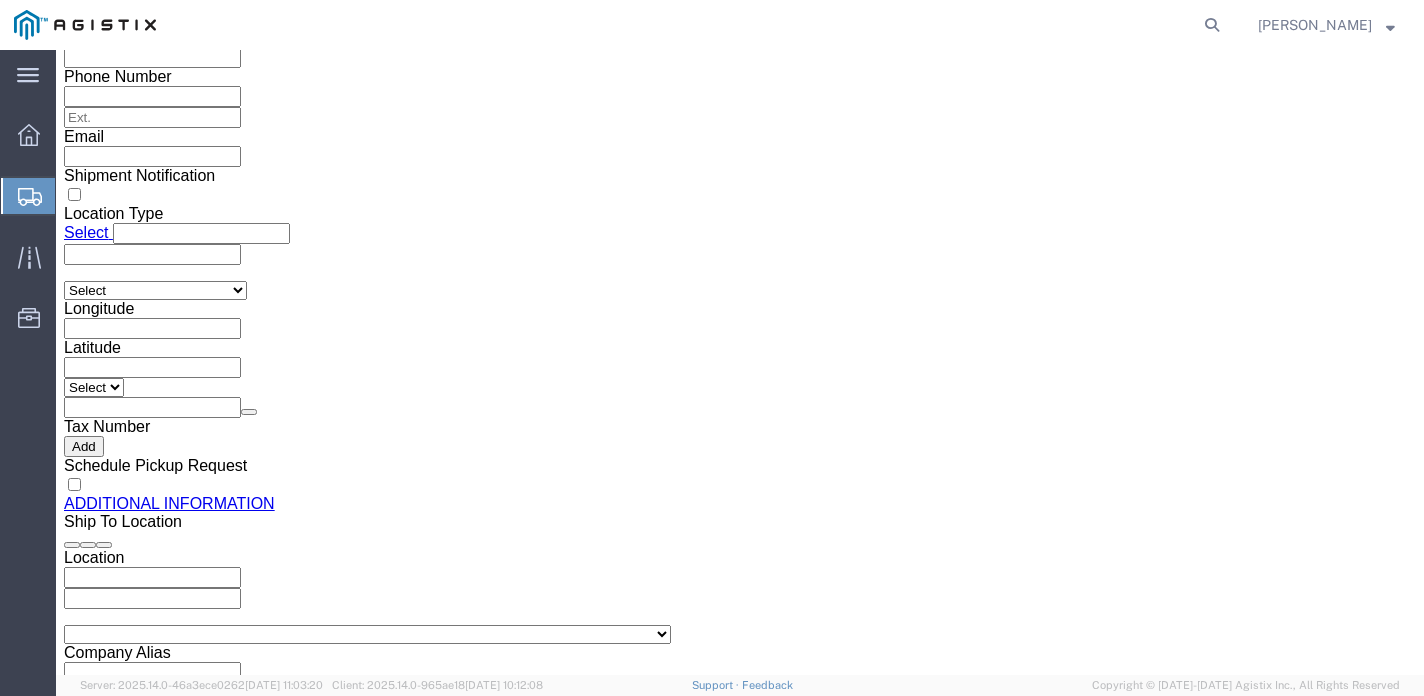 click 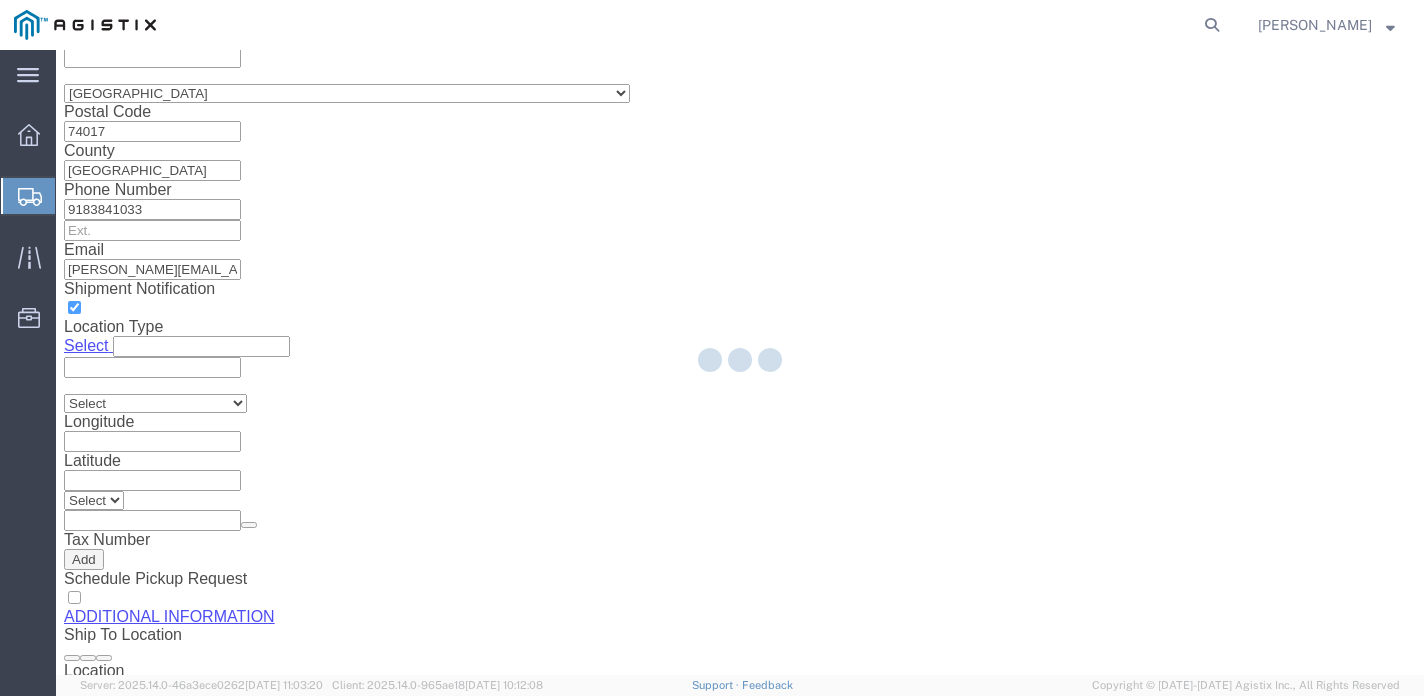 scroll, scrollTop: 0, scrollLeft: 0, axis: both 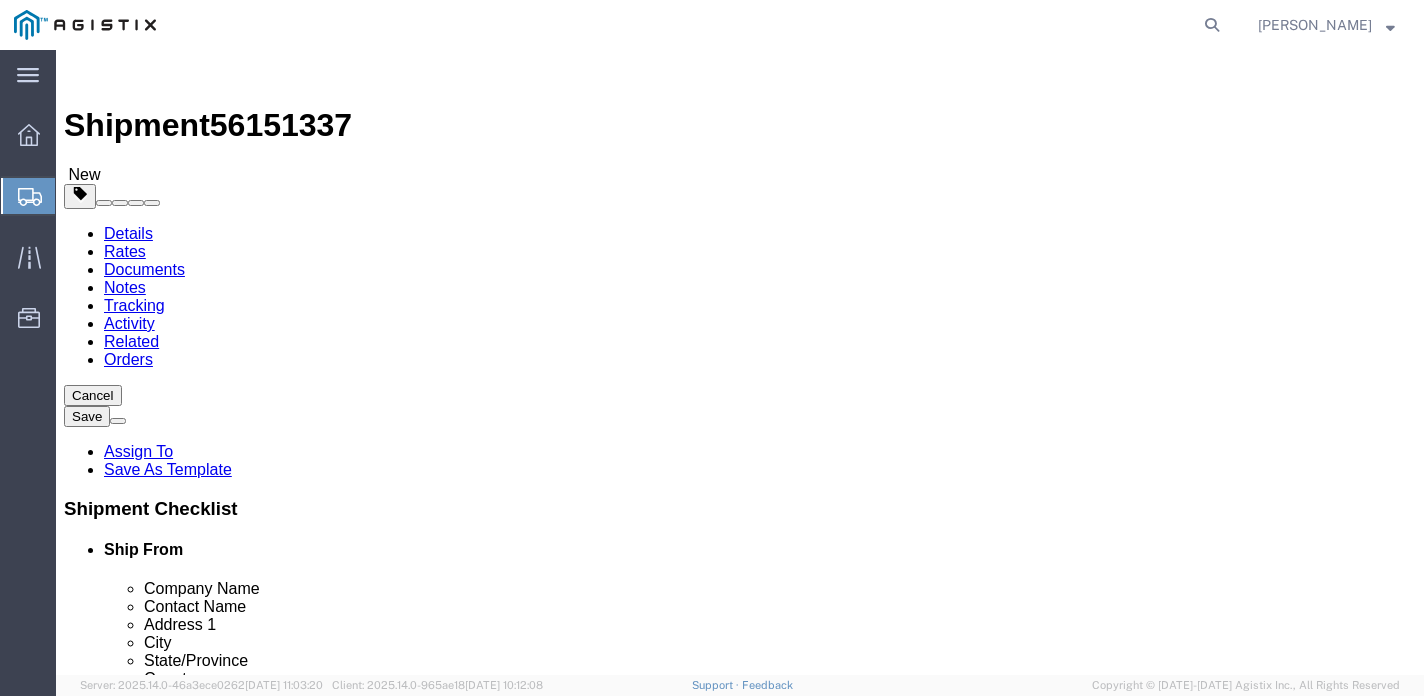 click on "Select Bulk Bundle(s) Cardboard Box(es) Carton(s) Crate(s) Drum(s) (Fiberboard) Drum(s) (Metal) Drum(s) (Plastic) Envelope Naked Cargo (UnPackaged) Pallet(s) Oversized (Not Stackable) Pallet(s) Oversized (Stackable) Pallet(s) Standard (Not Stackable) Pallet(s) Standard (Stackable) Roll(s) Your Packaging" 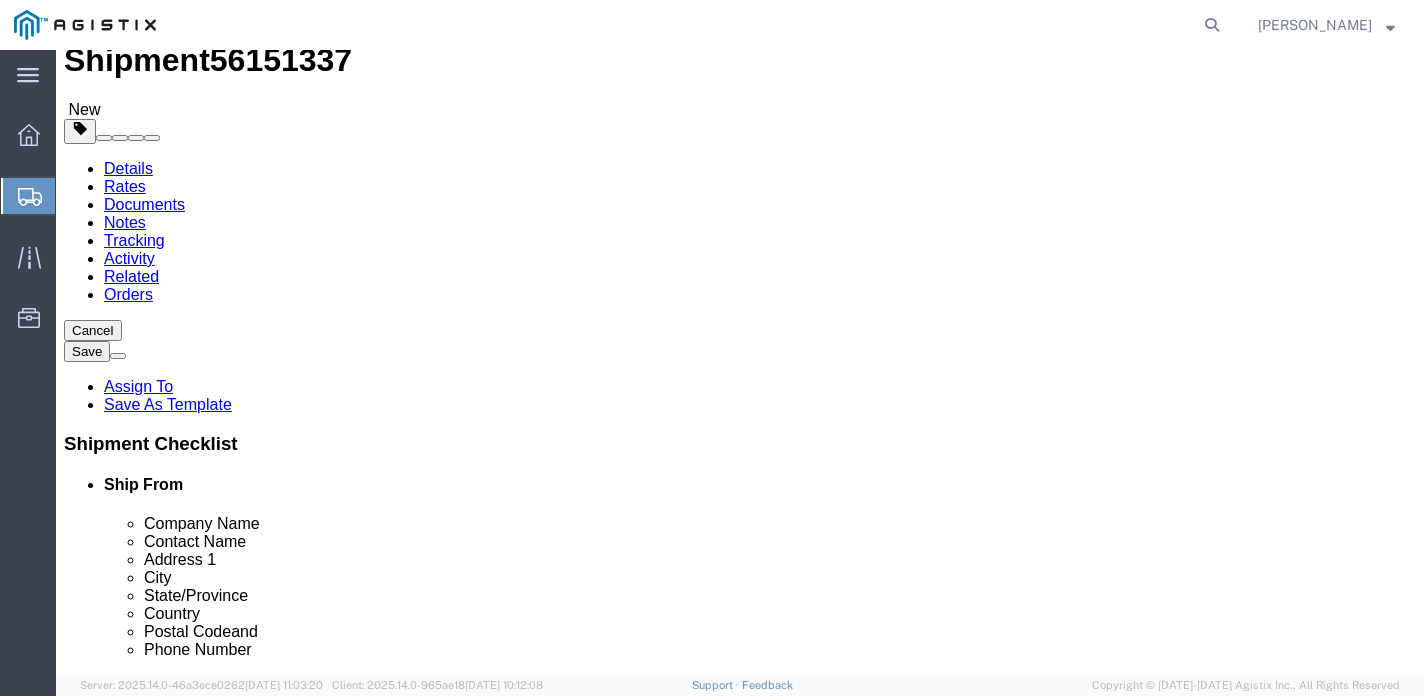 scroll, scrollTop: 100, scrollLeft: 0, axis: vertical 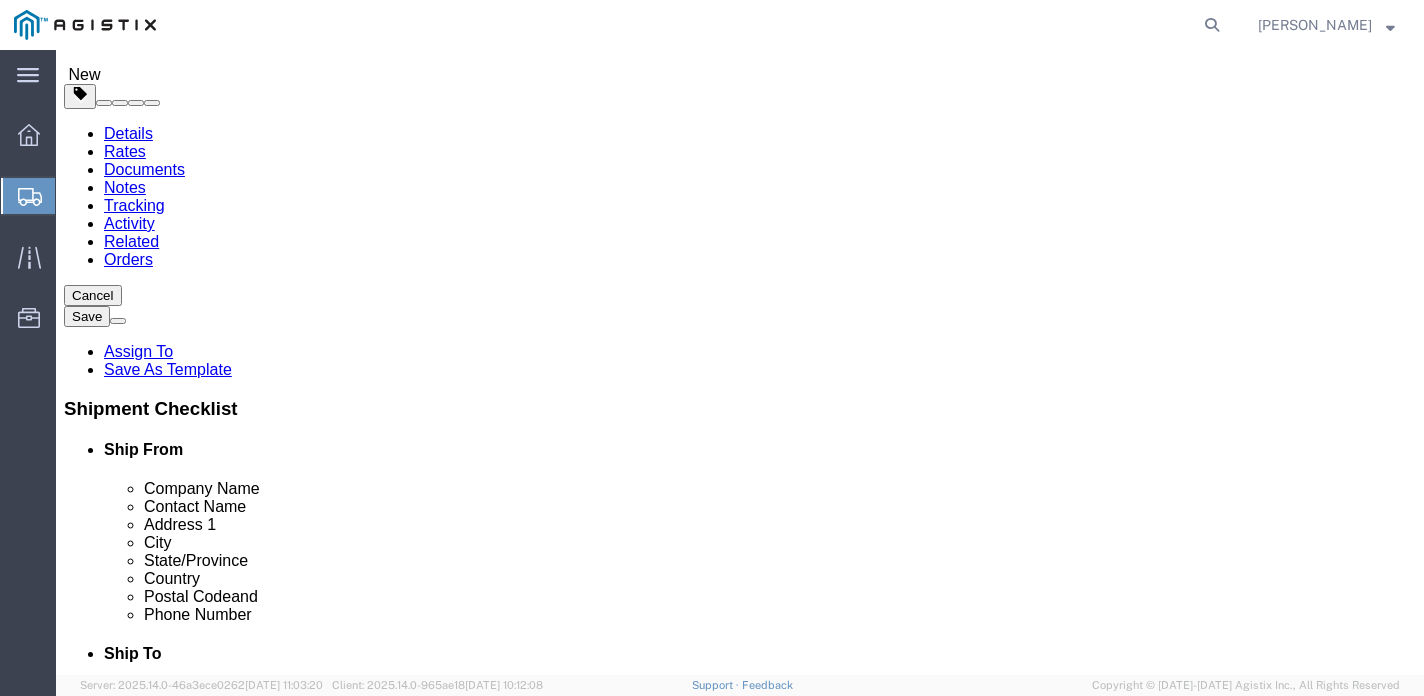type on "75" 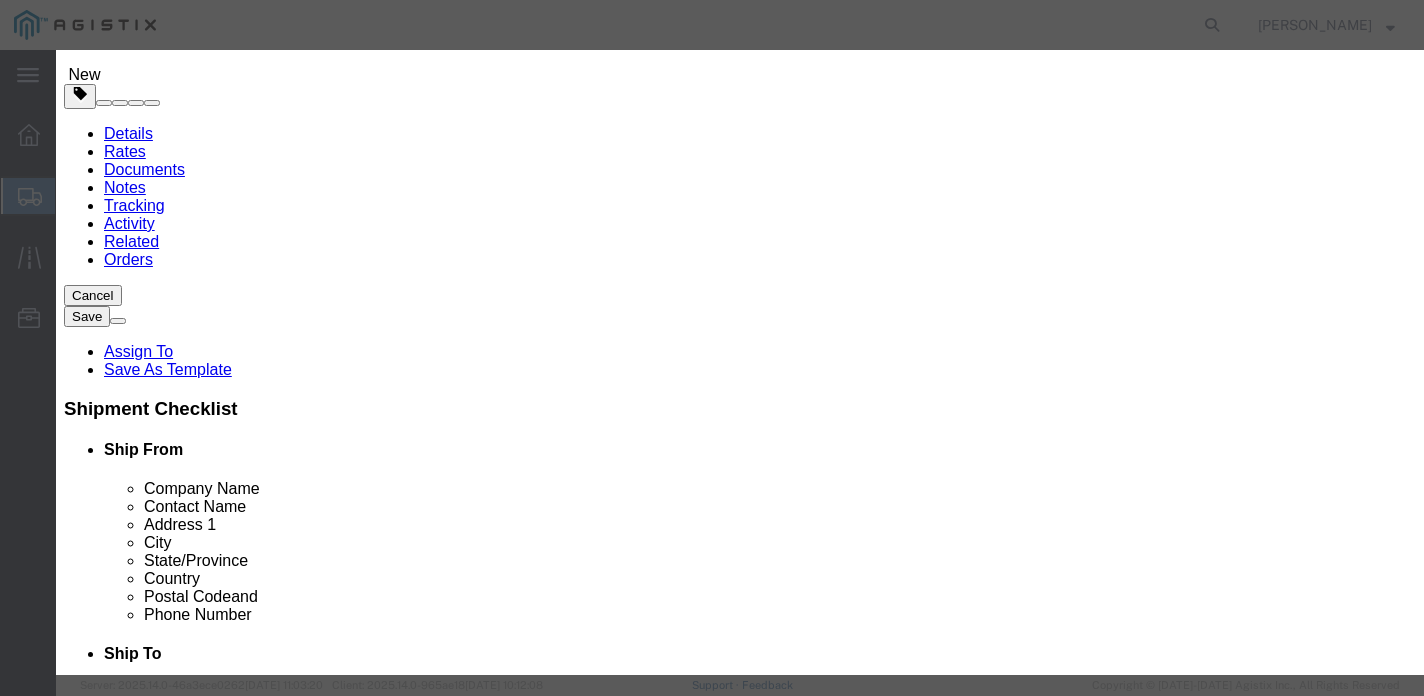 click 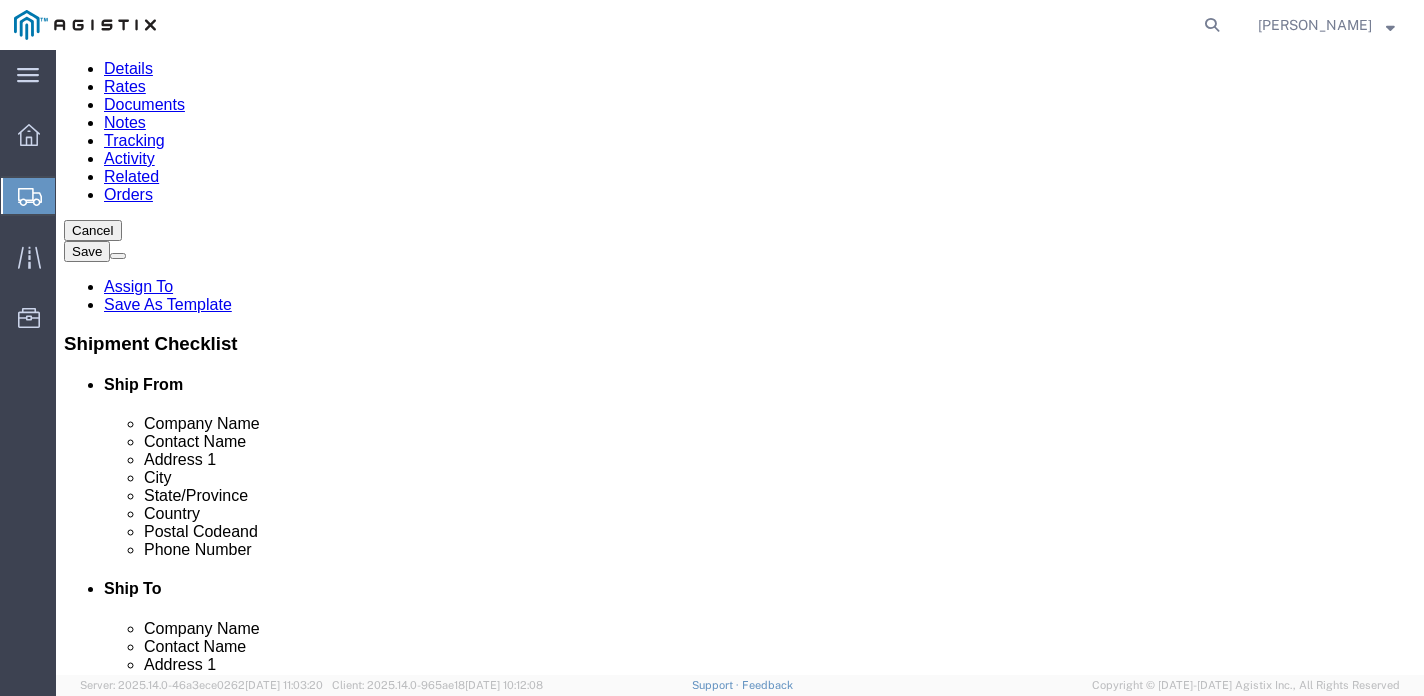 scroll, scrollTop: 200, scrollLeft: 0, axis: vertical 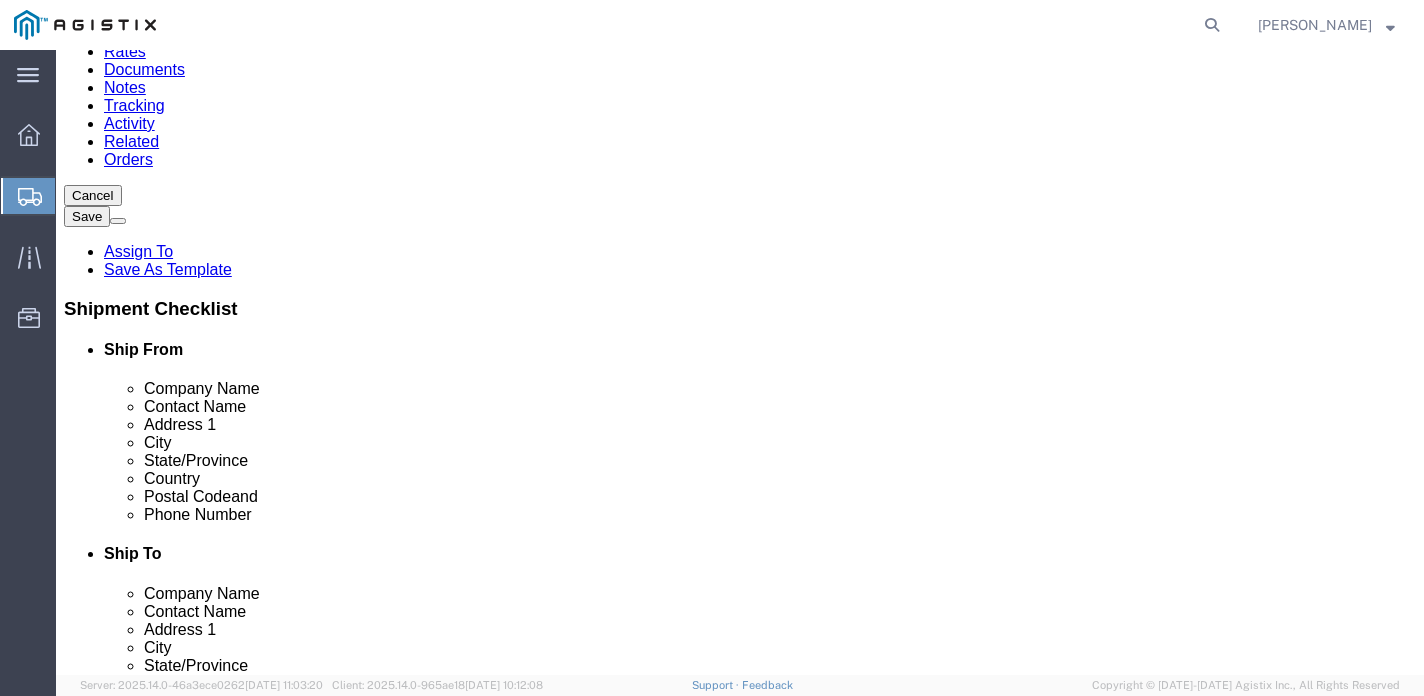 click on "Rate Shipment" 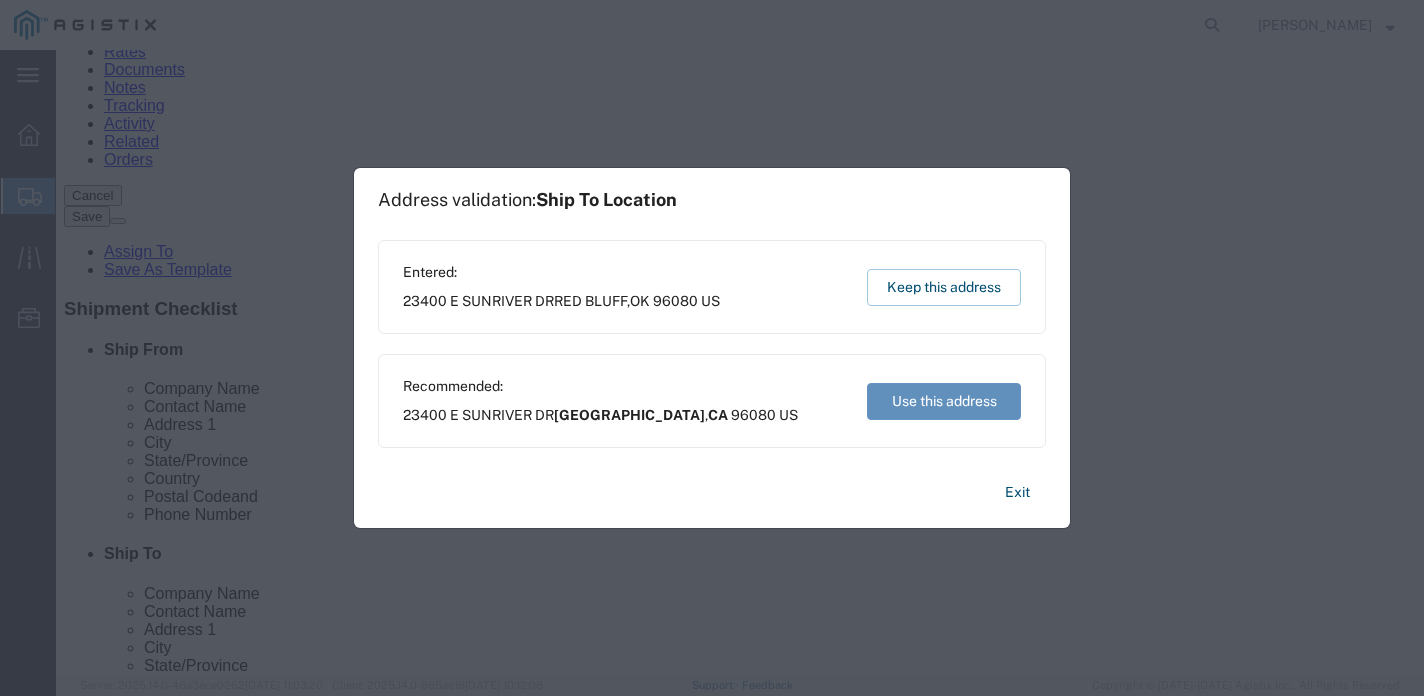 click on "Use this address" 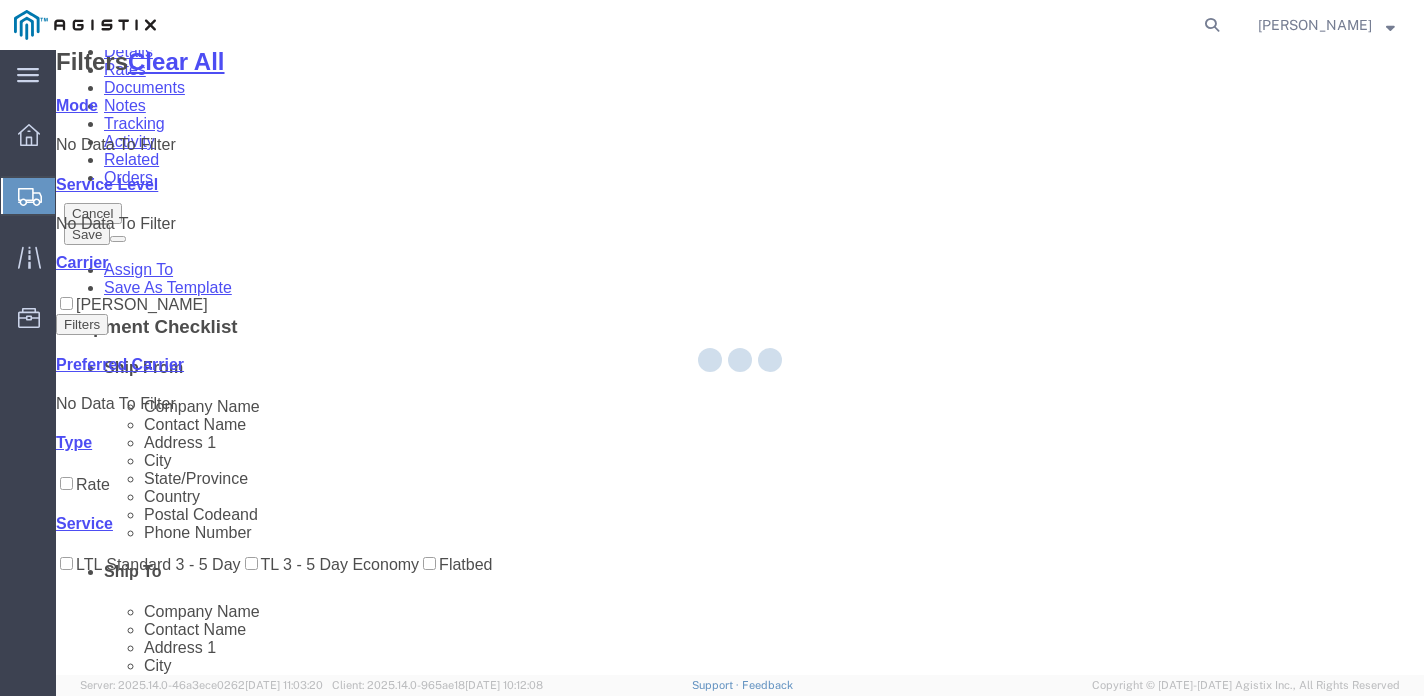 scroll, scrollTop: 0, scrollLeft: 0, axis: both 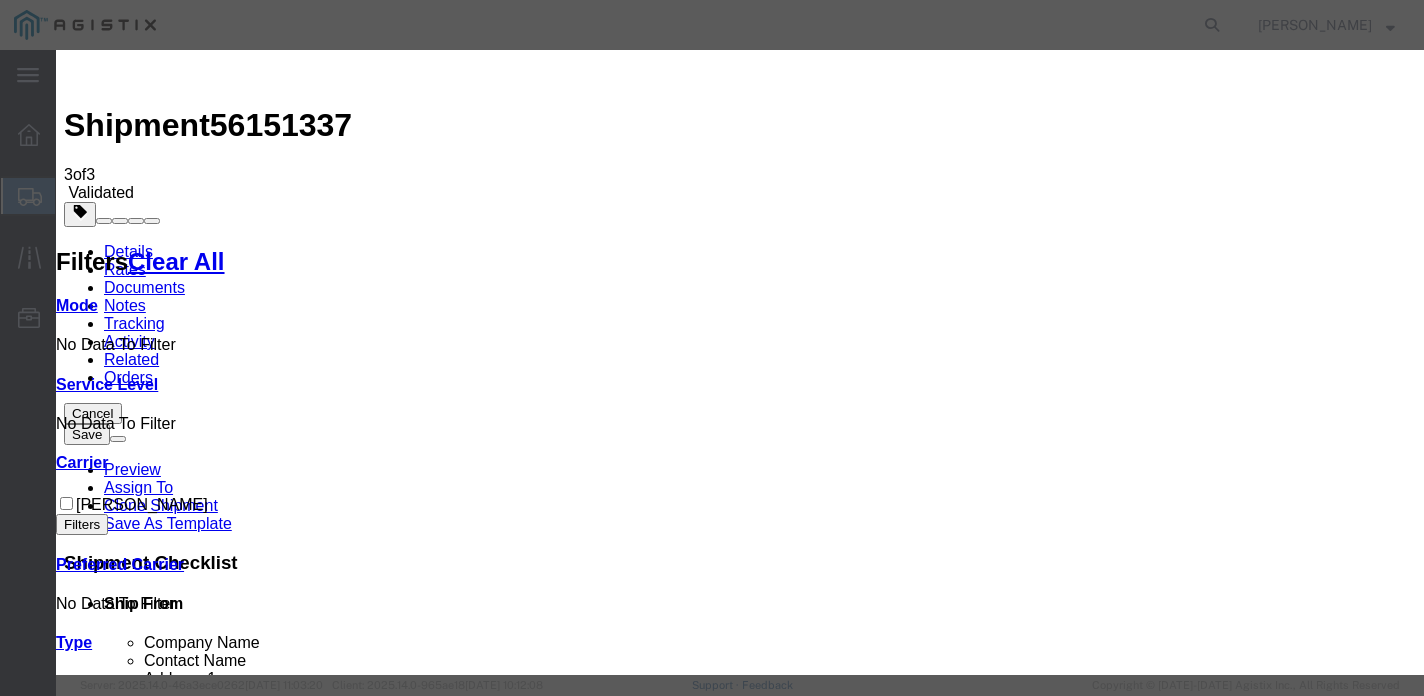 click on "Continue" at bounding box center [98, 3617] 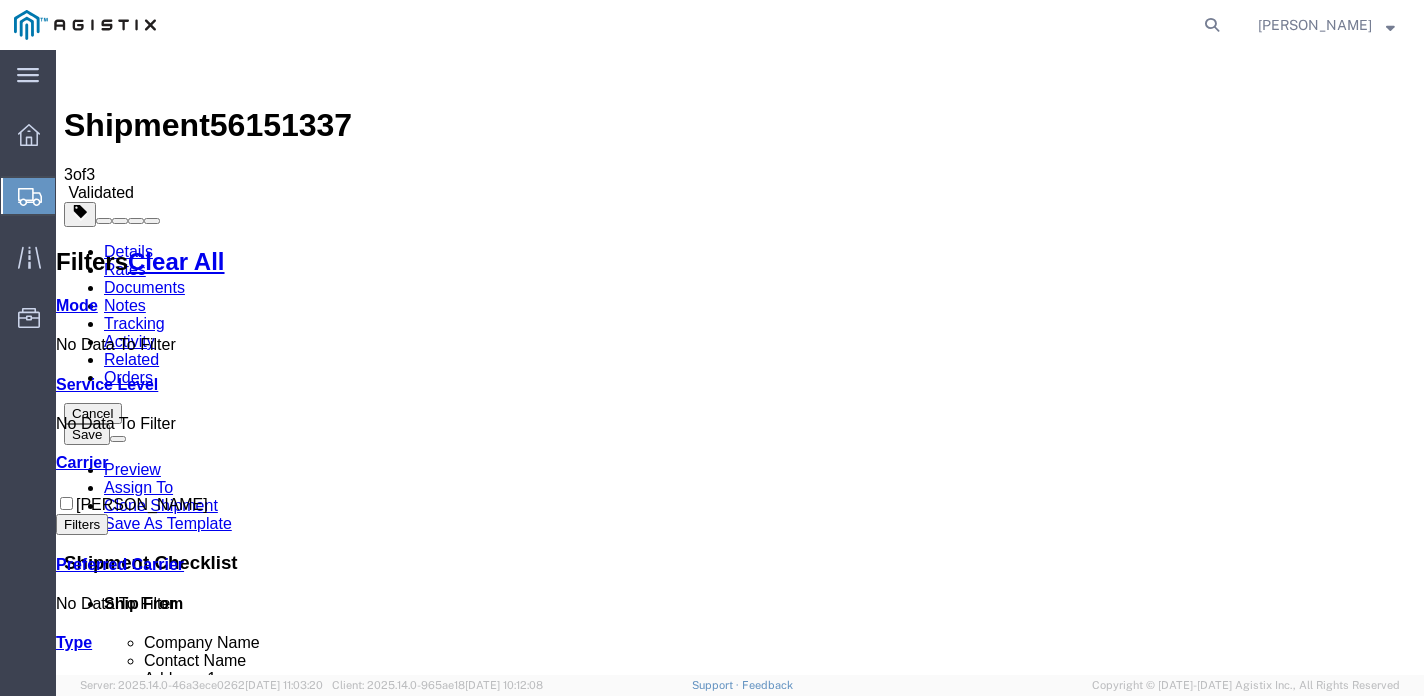 click on "Details" at bounding box center [128, 251] 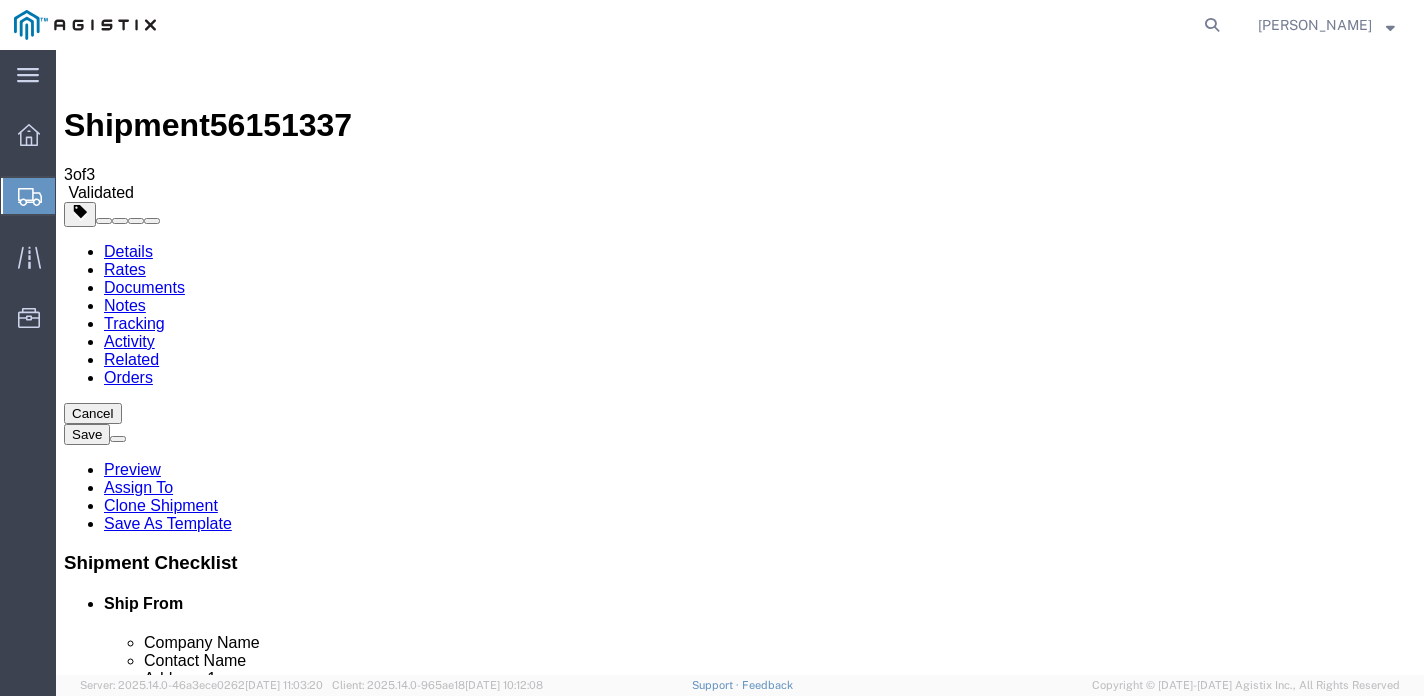 click on "Rate Shipment" 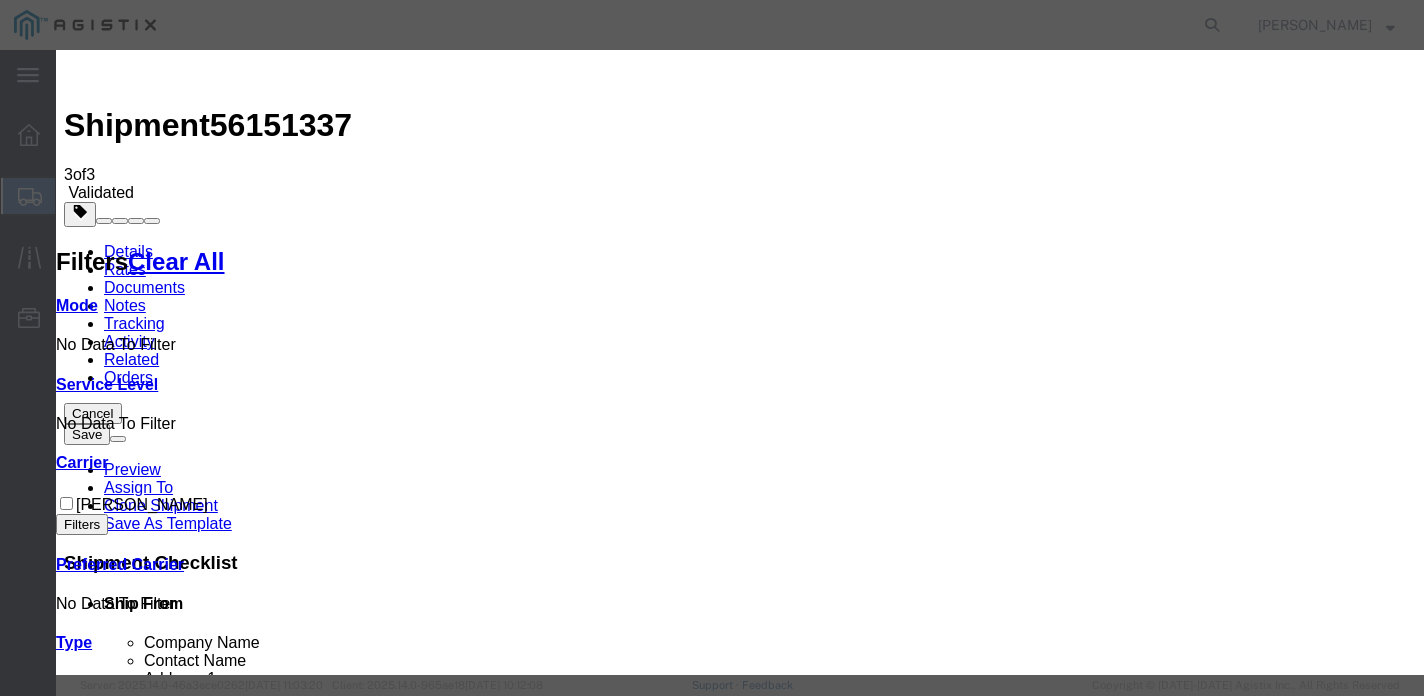 click on "Continue" at bounding box center (98, 3857) 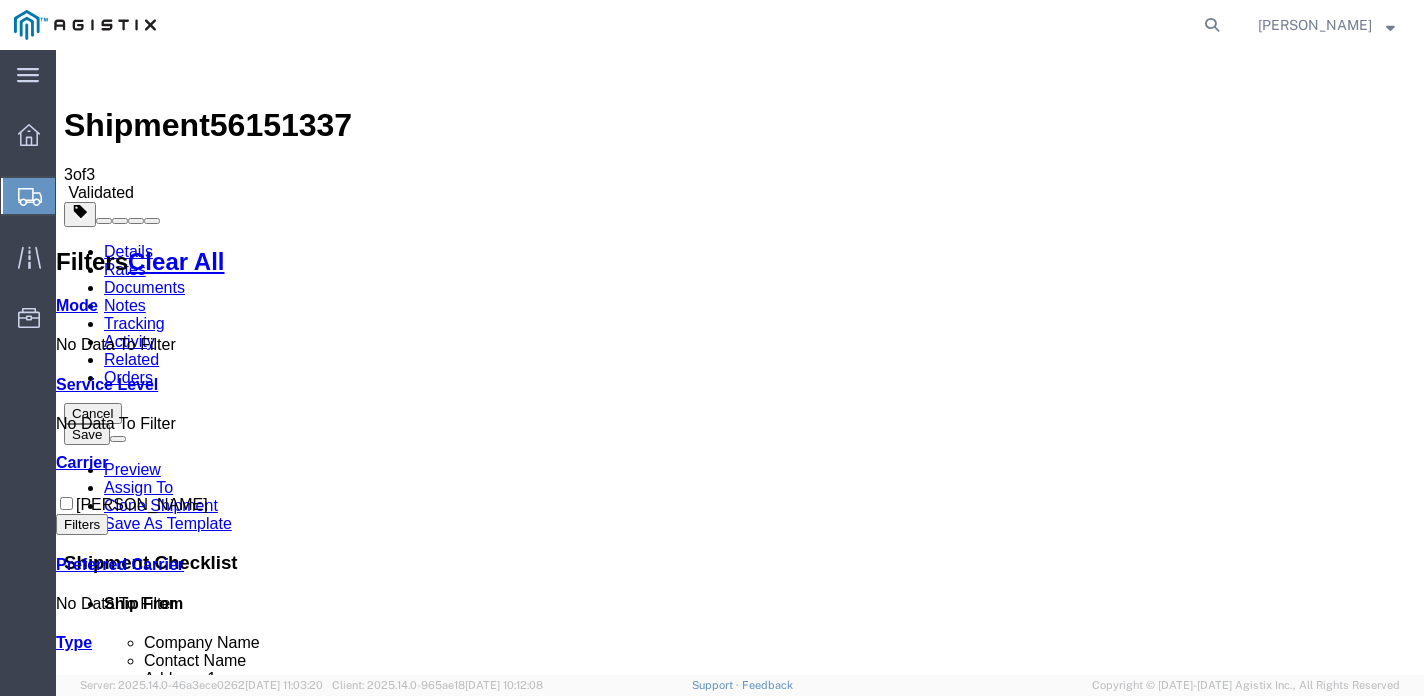 click on "Book" at bounding box center [1104, 1648] 